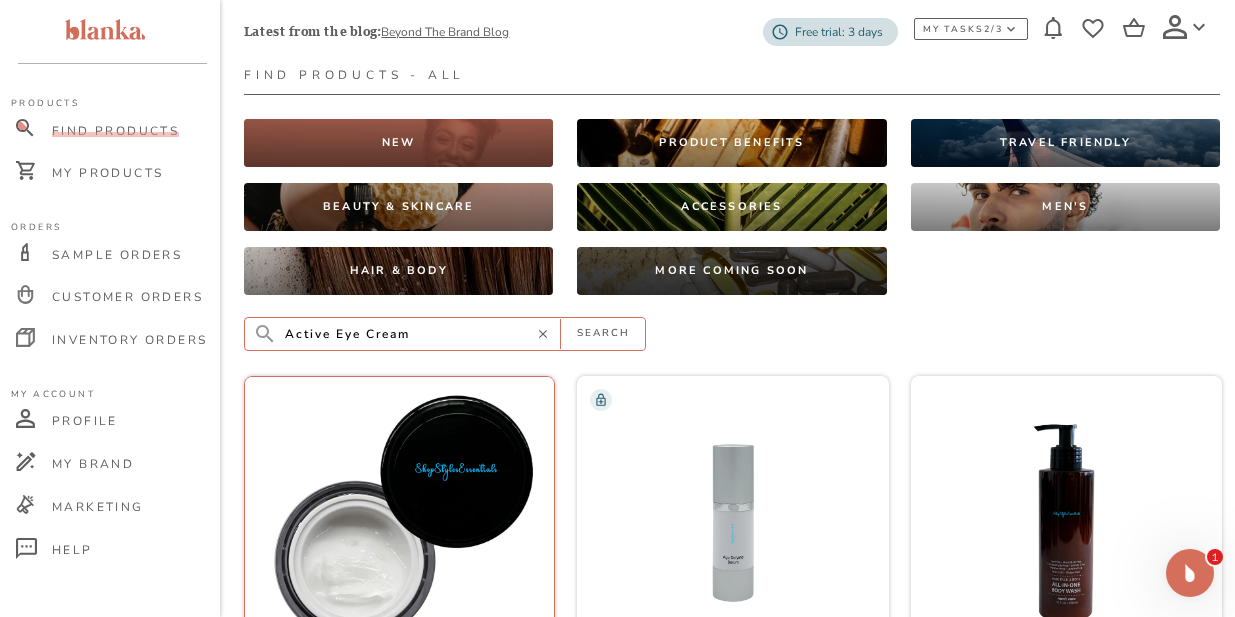 scroll, scrollTop: 0, scrollLeft: 0, axis: both 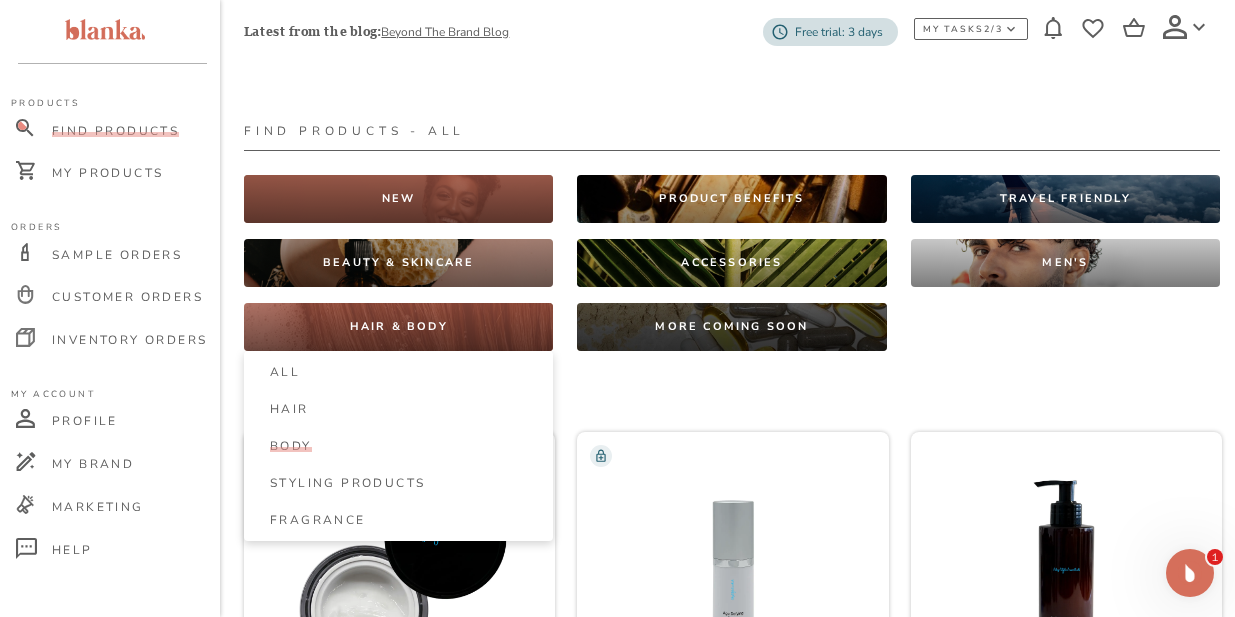 click on "Body" at bounding box center (291, 446) 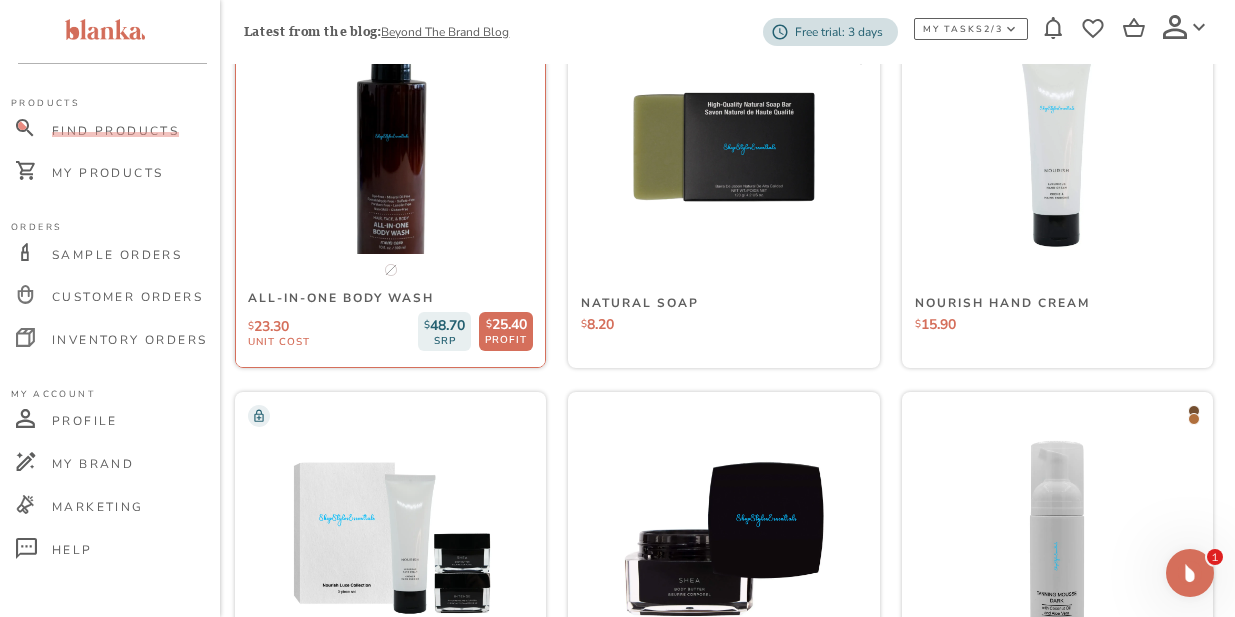 scroll, scrollTop: 0, scrollLeft: 9, axis: horizontal 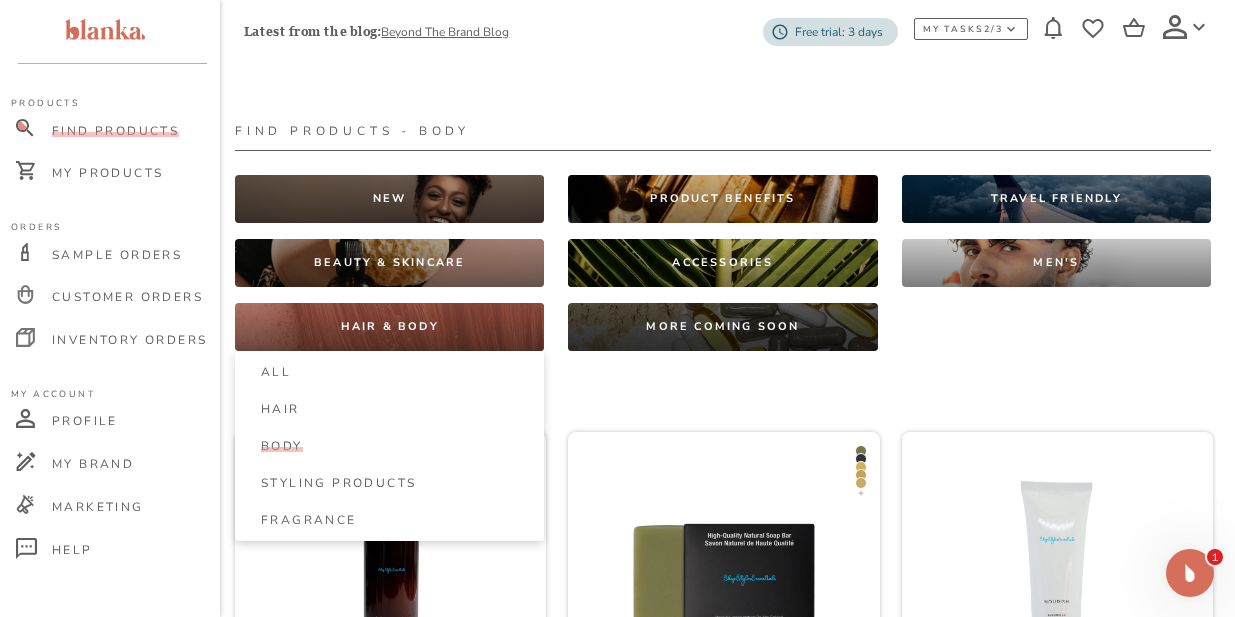 click on "Body" at bounding box center (282, 446) 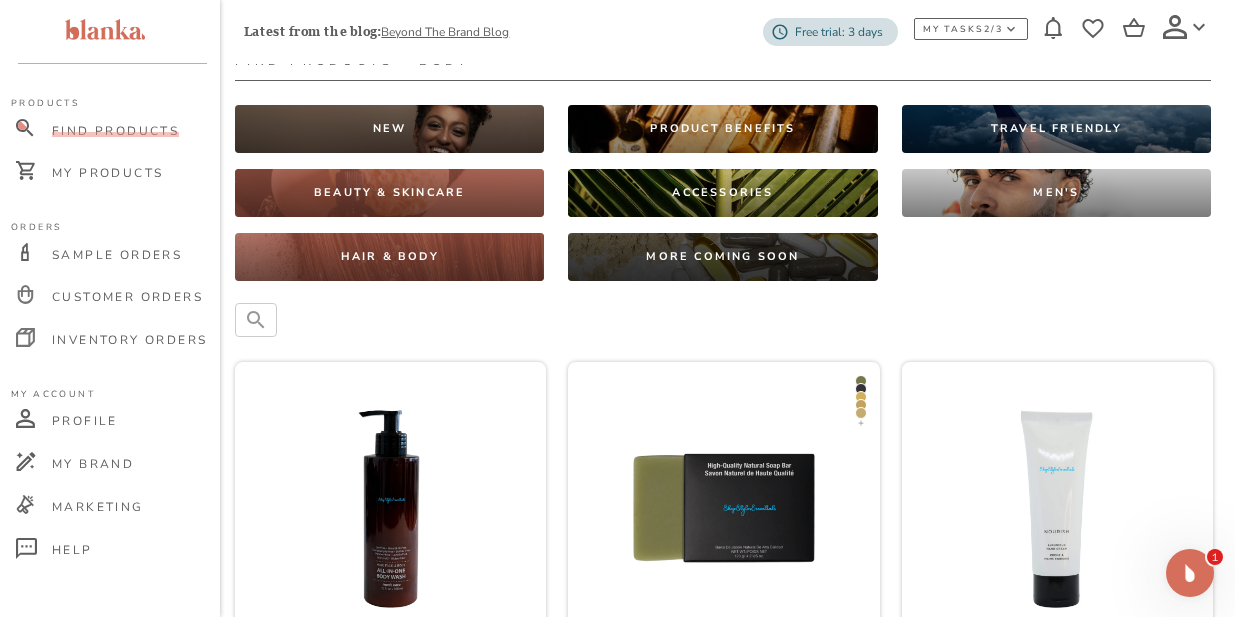 scroll, scrollTop: 0, scrollLeft: 9, axis: horizontal 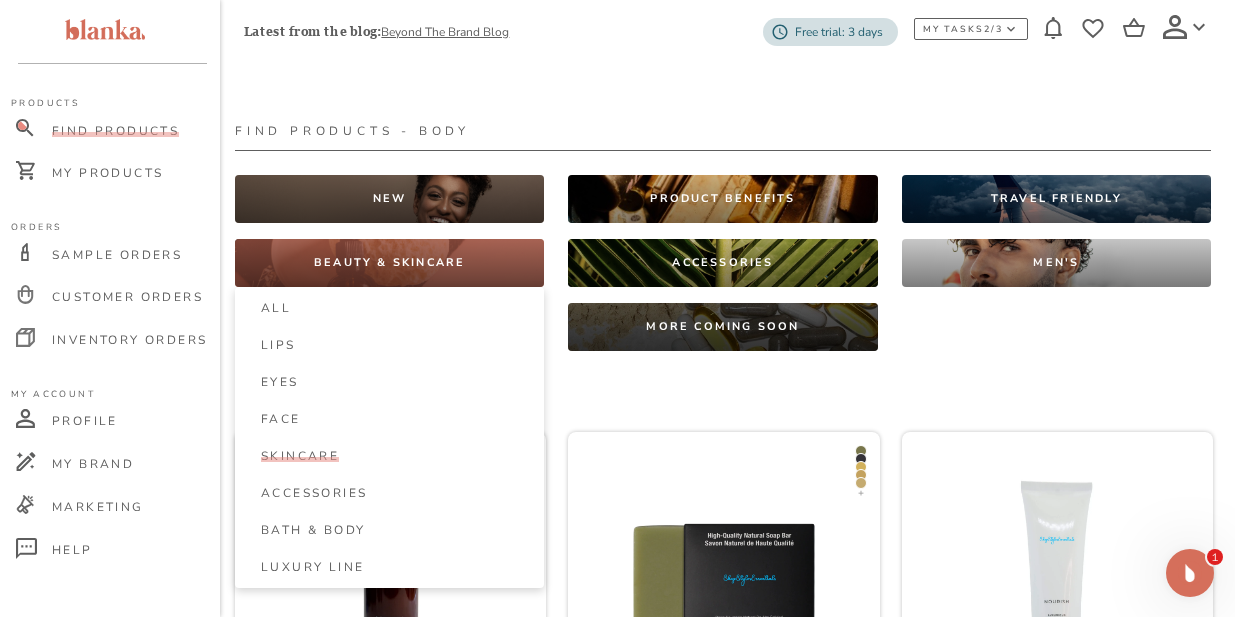 click on "Skincare" at bounding box center [300, 456] 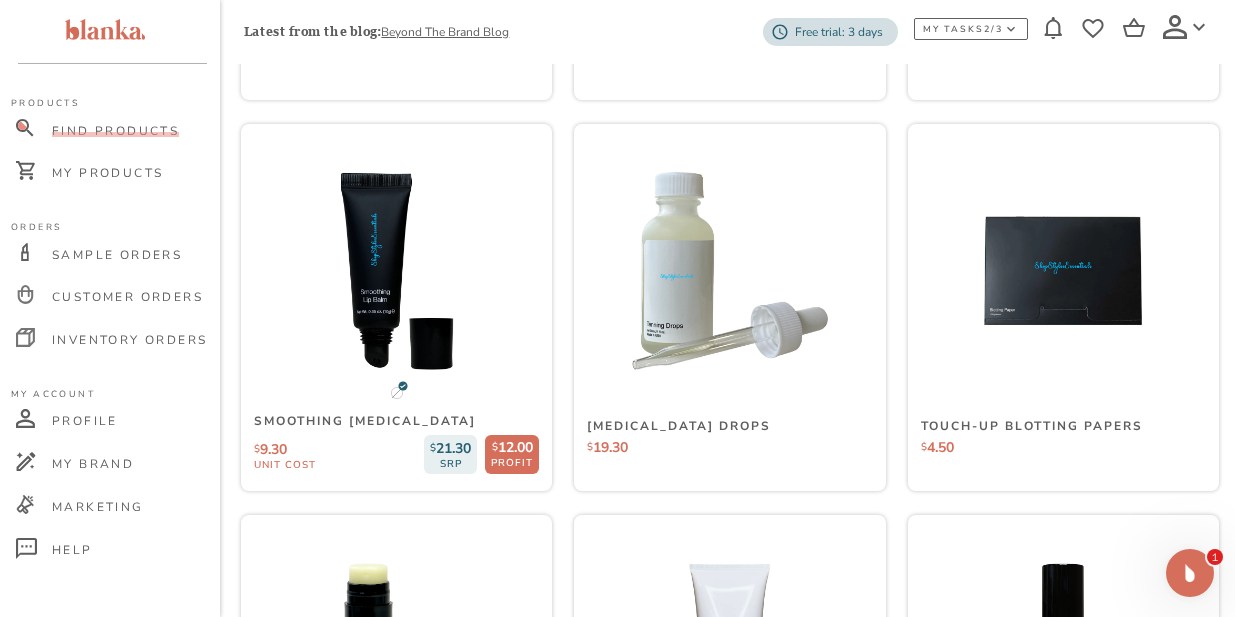 scroll, scrollTop: 5779, scrollLeft: 3, axis: both 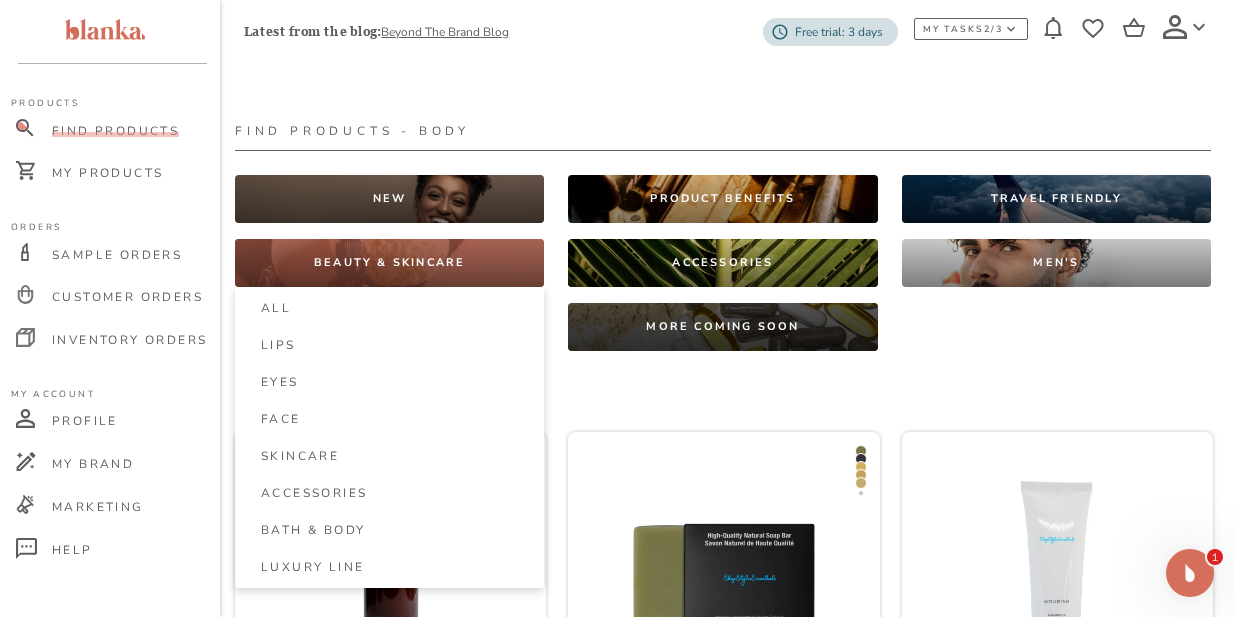 click on "BEAUTY & SKINCARE" at bounding box center (389, 263) 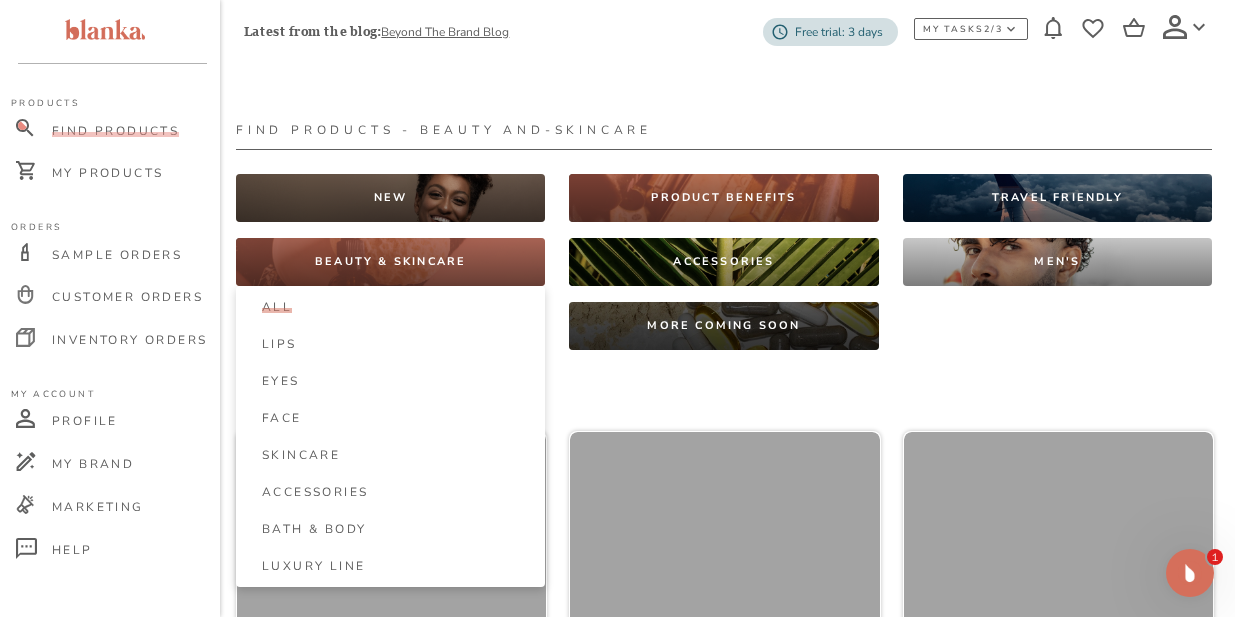 scroll, scrollTop: 1, scrollLeft: 6, axis: both 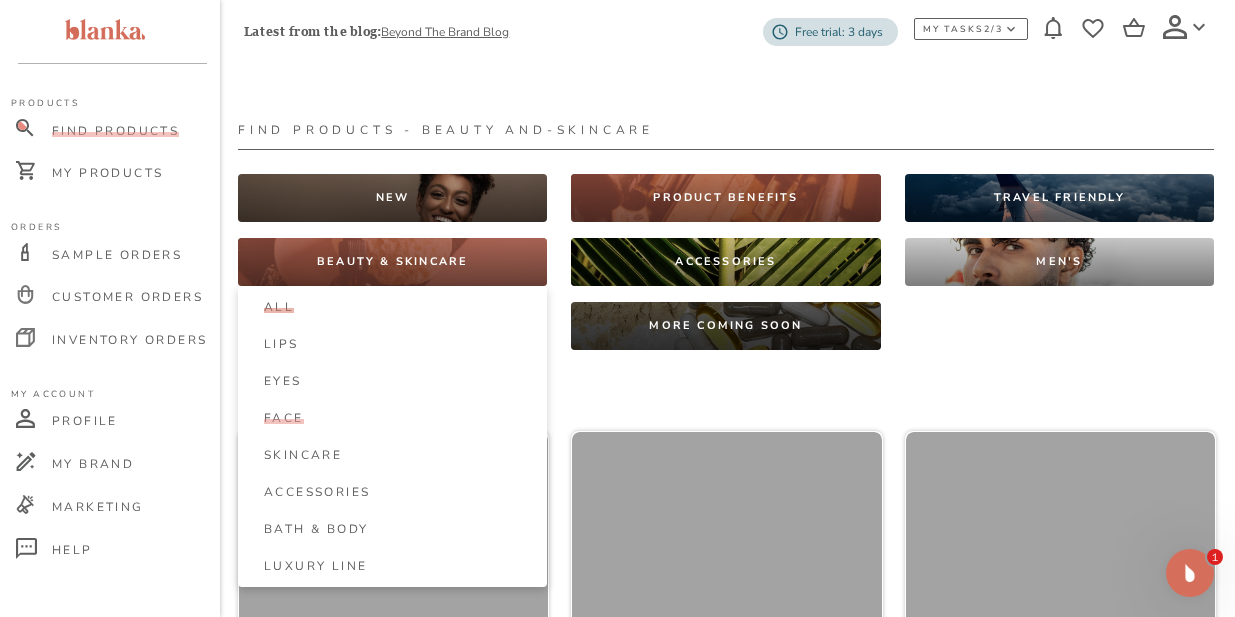 click on "Face" at bounding box center (284, 418) 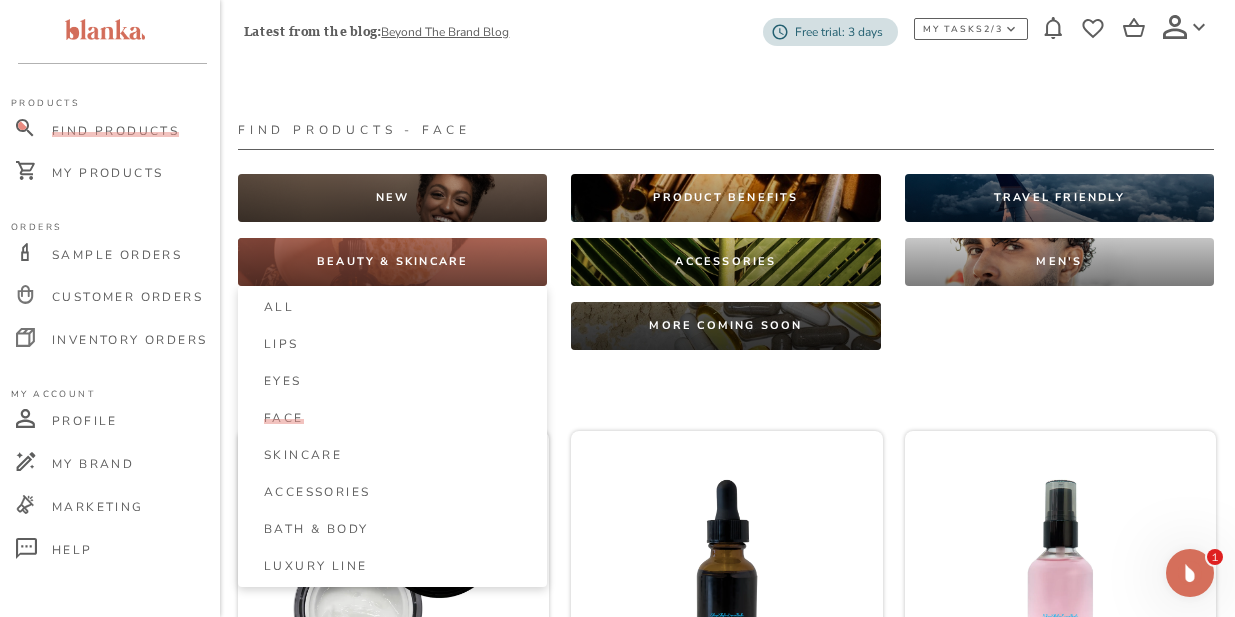 click on "Face" at bounding box center (284, 418) 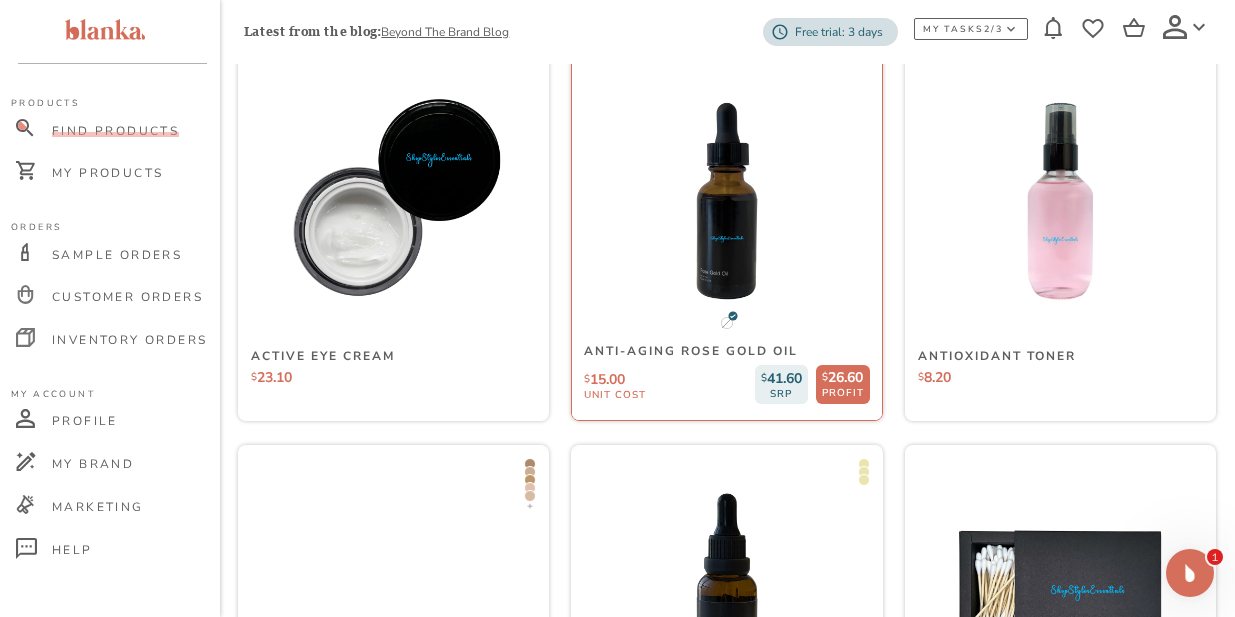 scroll, scrollTop: 378, scrollLeft: 7, axis: both 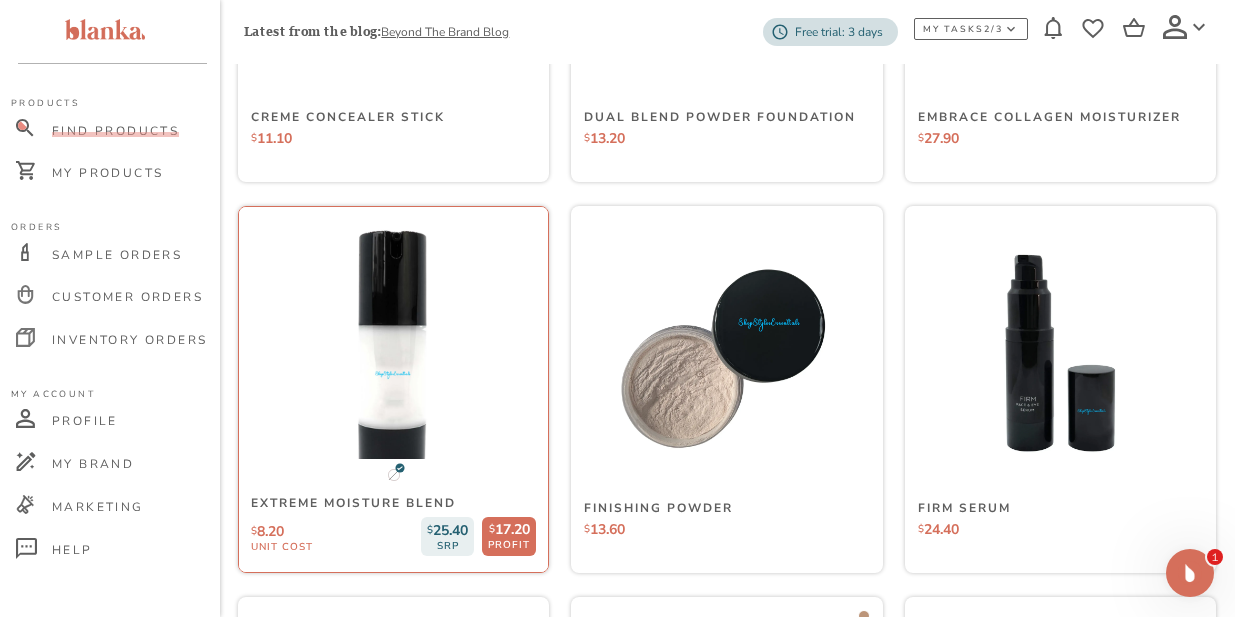 click at bounding box center (393, 353) 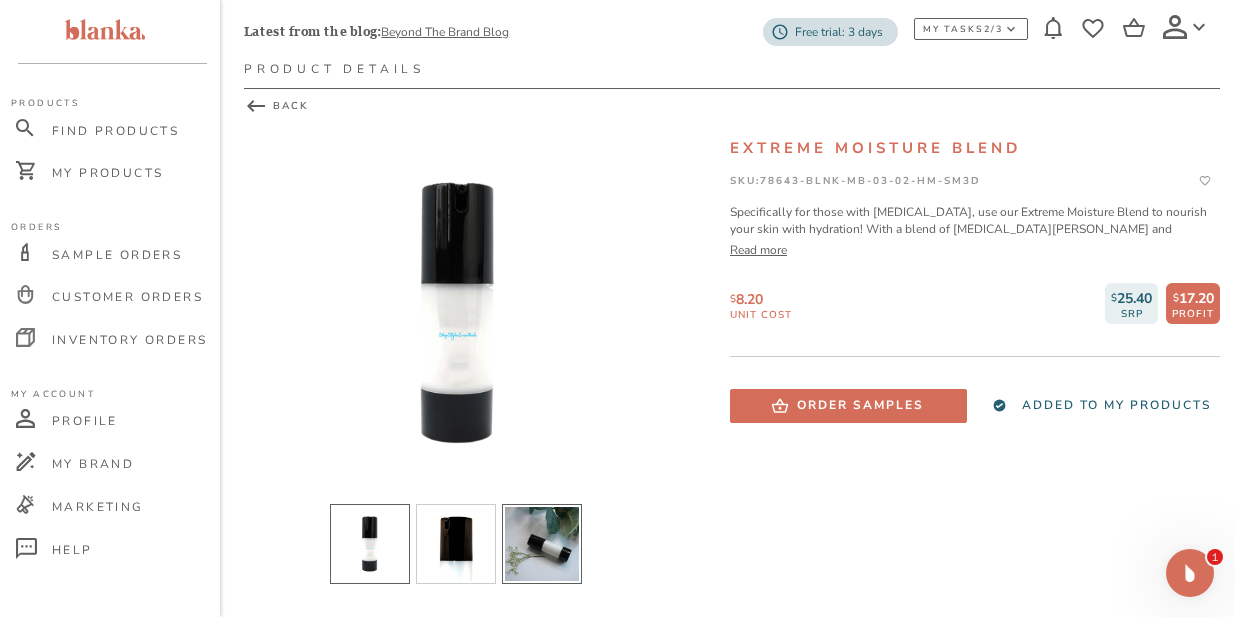 scroll, scrollTop: 61, scrollLeft: 0, axis: vertical 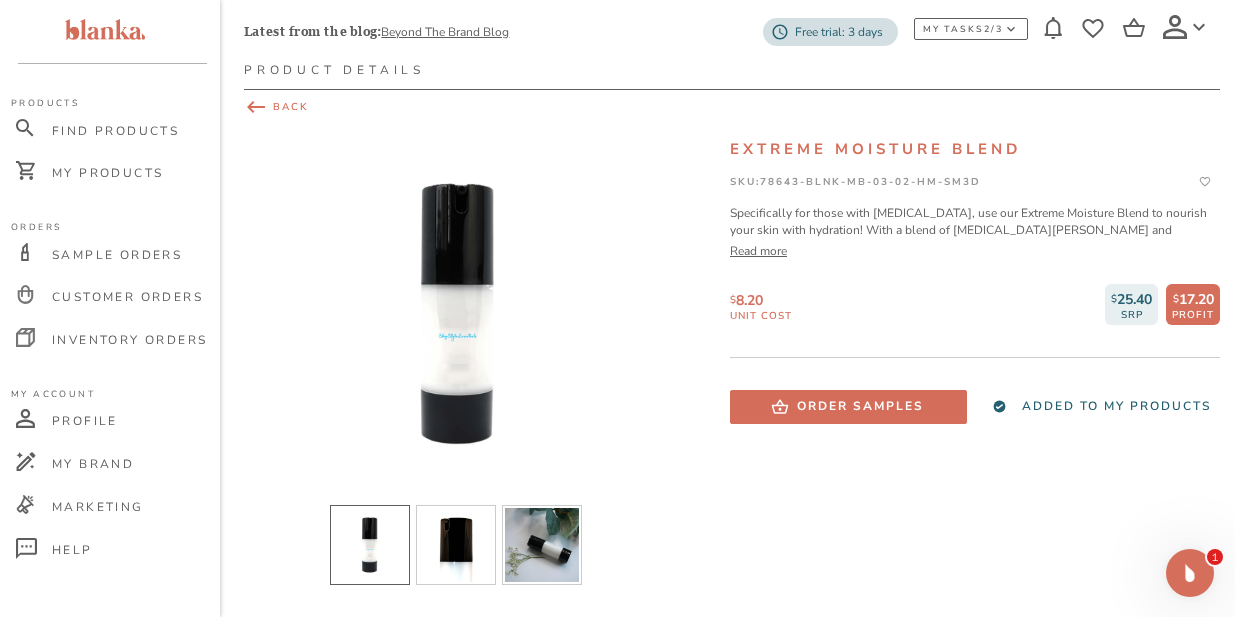 click on "BACK" at bounding box center (732, 107) 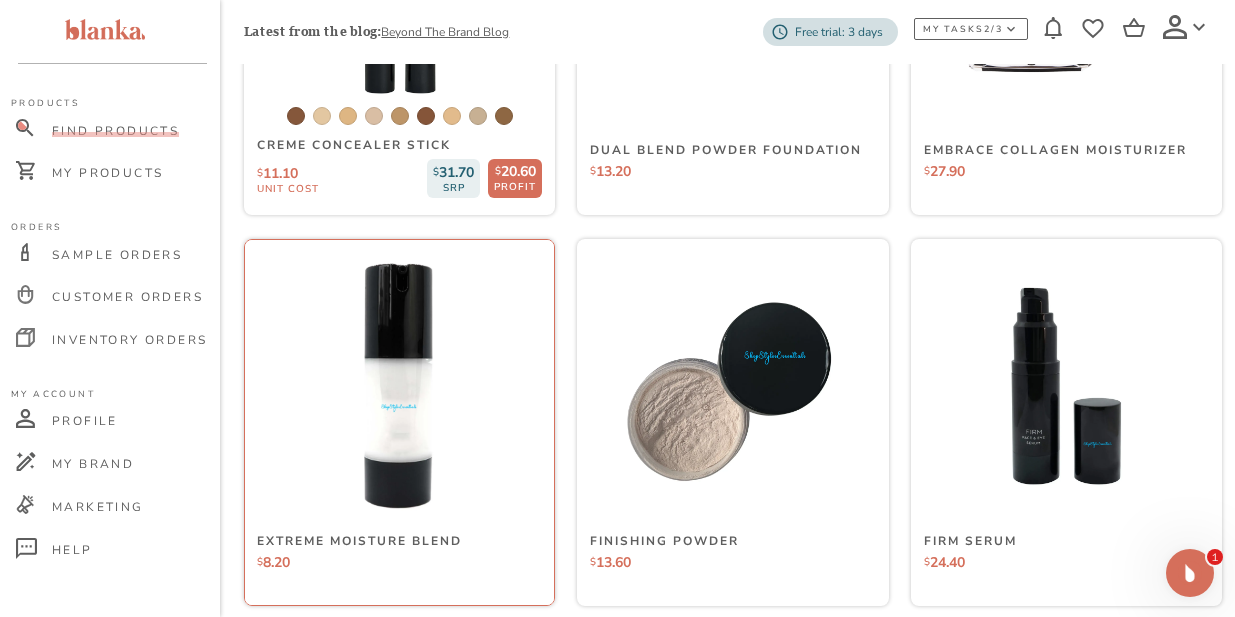 scroll, scrollTop: 2181, scrollLeft: 0, axis: vertical 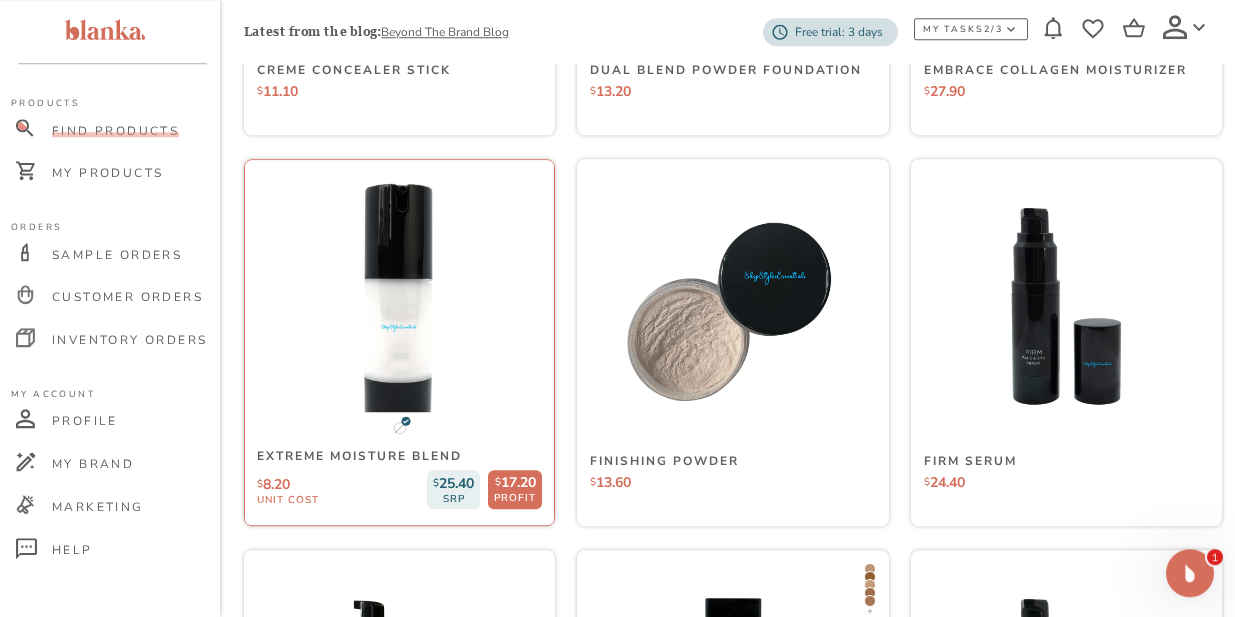 click at bounding box center (399, 306) 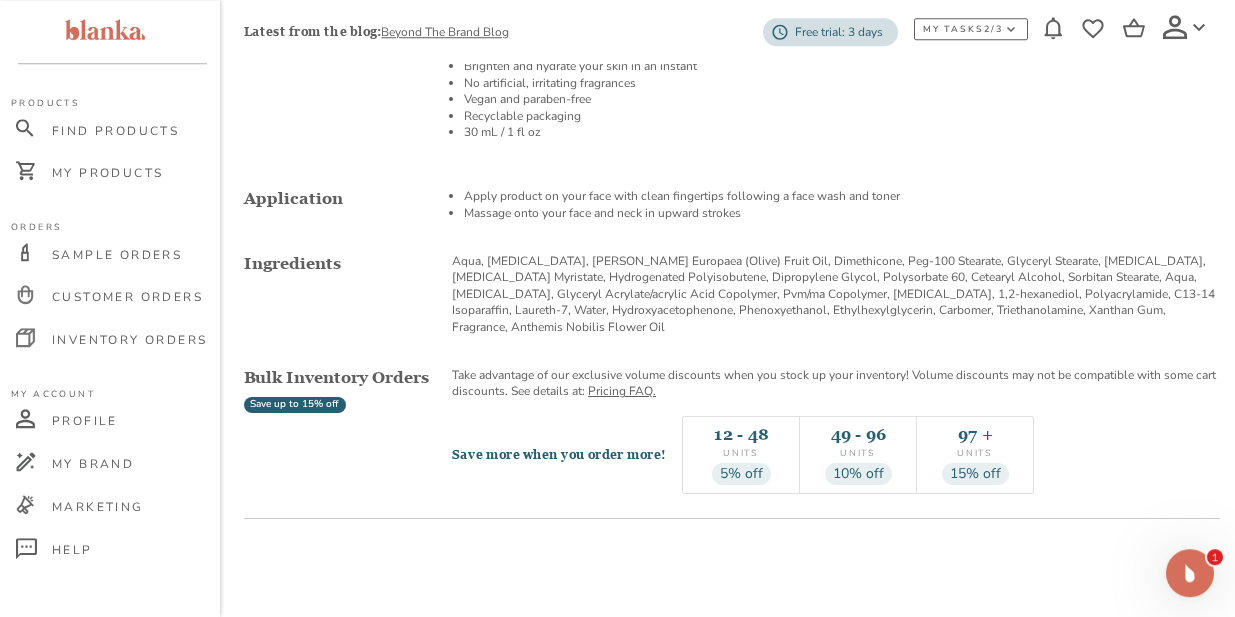 scroll, scrollTop: 0, scrollLeft: 0, axis: both 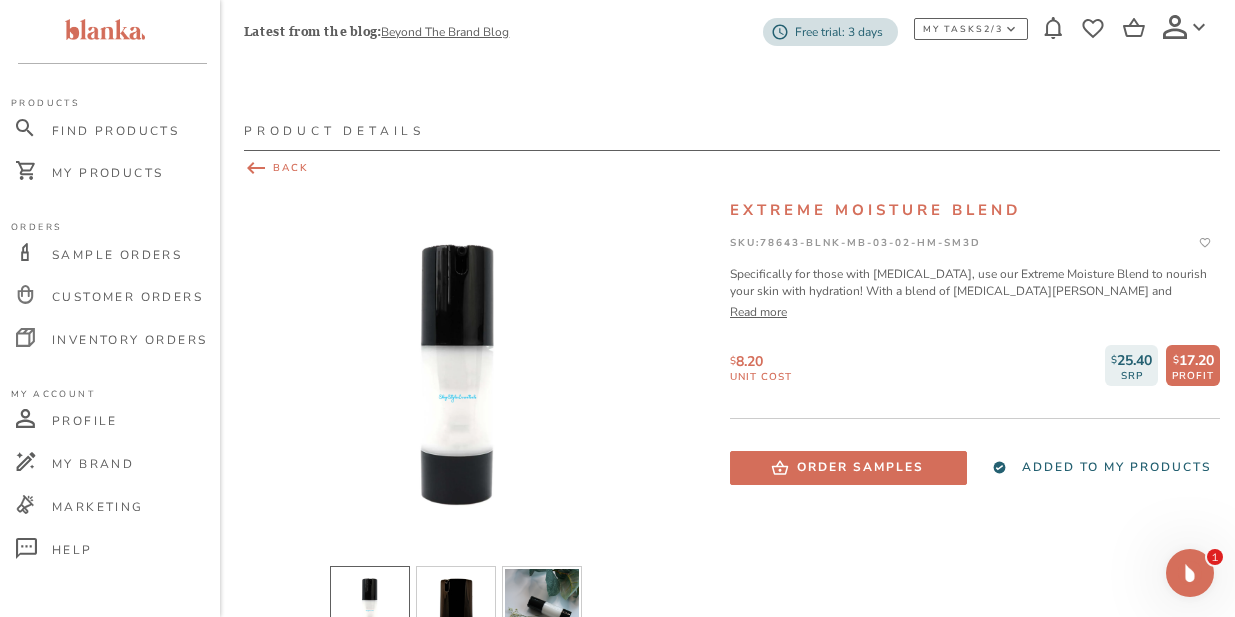 click 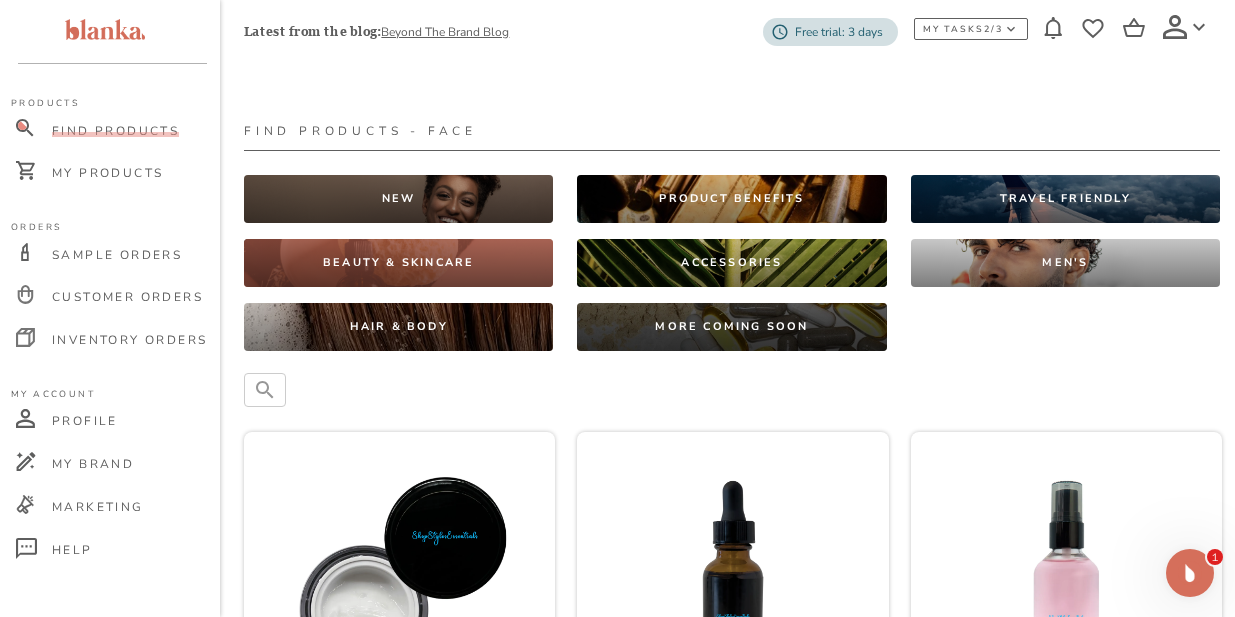 scroll, scrollTop: 2228, scrollLeft: 0, axis: vertical 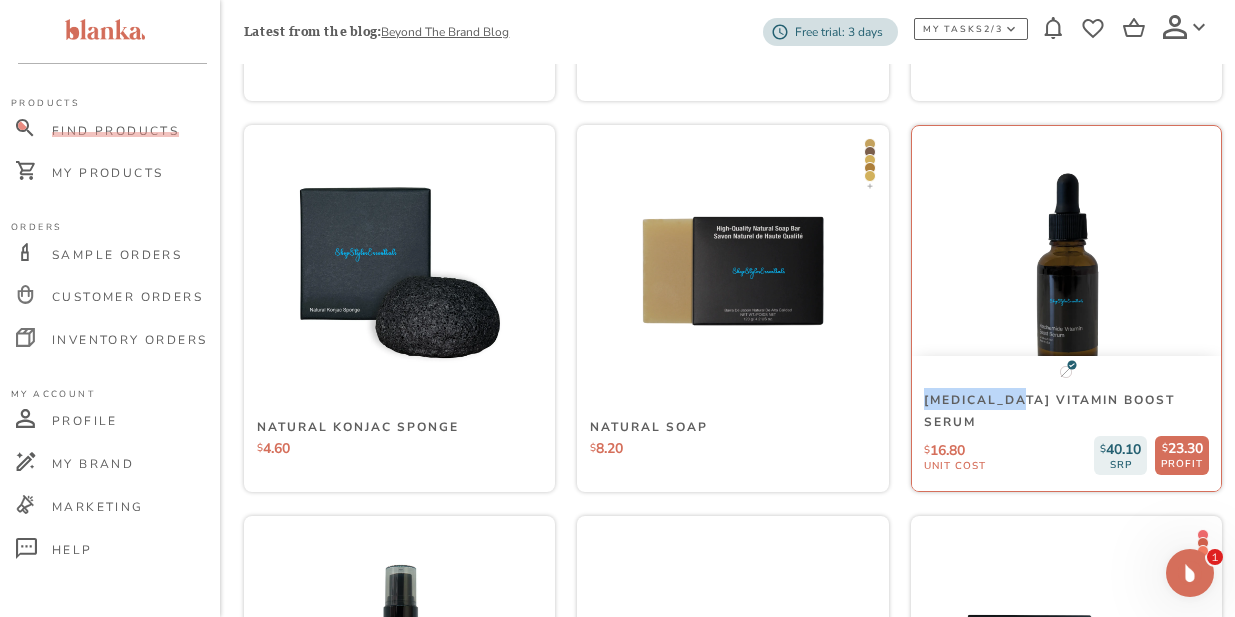 drag, startPoint x: 1024, startPoint y: 397, endPoint x: 915, endPoint y: 399, distance: 109.01835 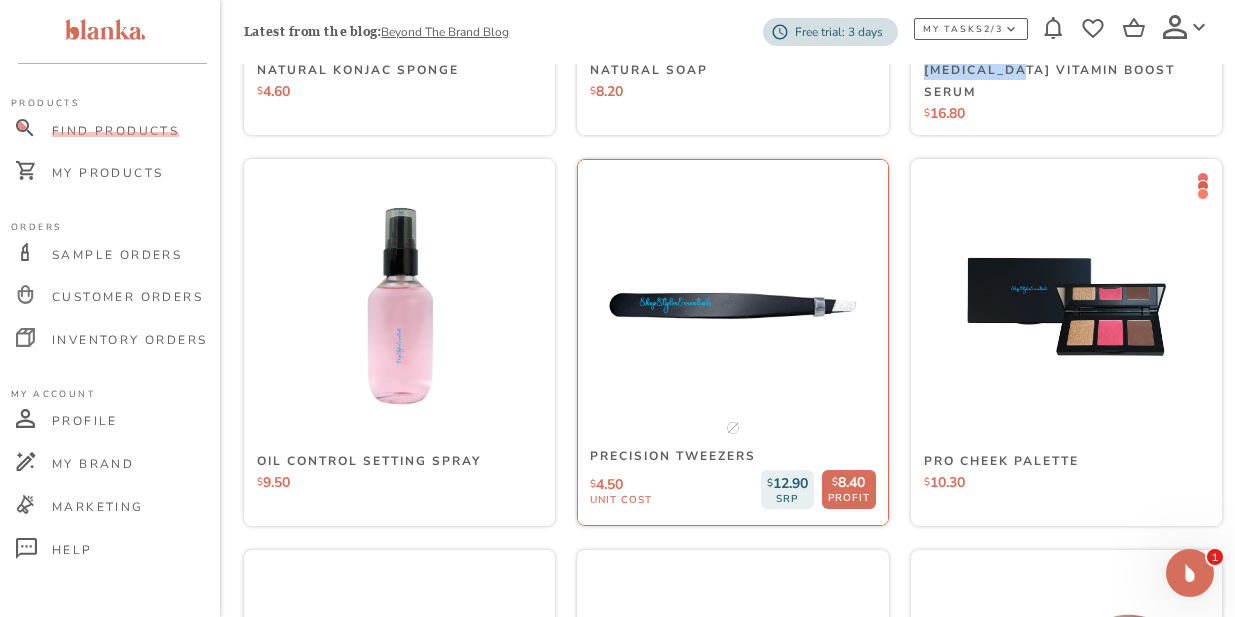 scroll, scrollTop: 6146, scrollLeft: 0, axis: vertical 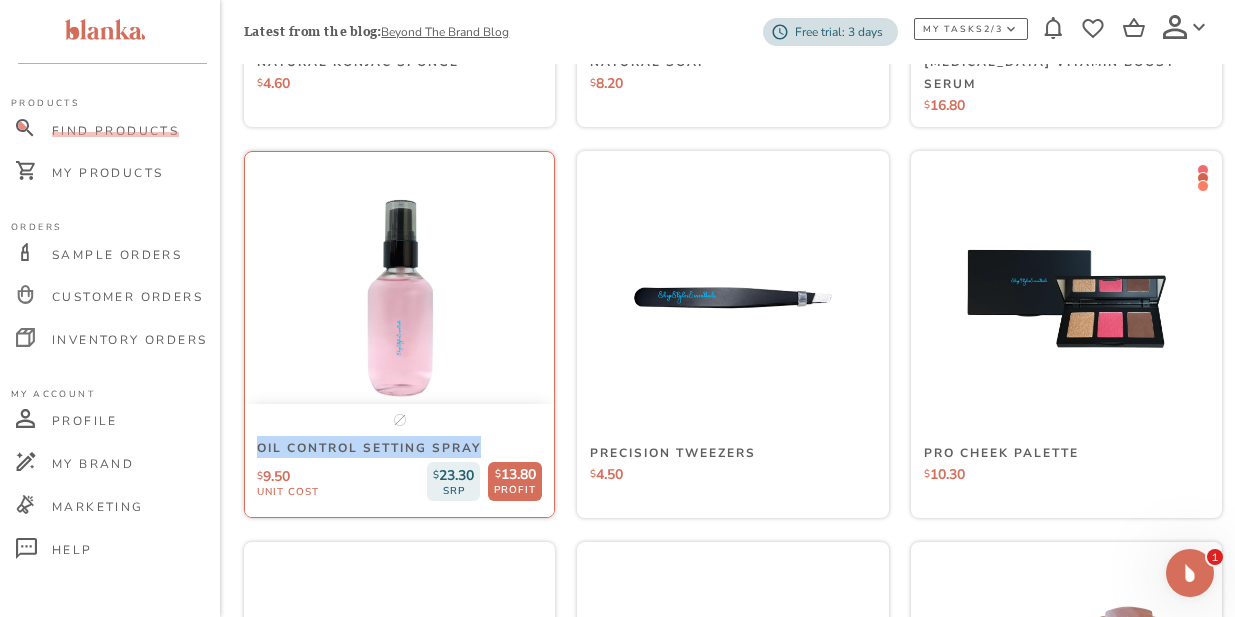 drag, startPoint x: 261, startPoint y: 450, endPoint x: 481, endPoint y: 449, distance: 220.00227 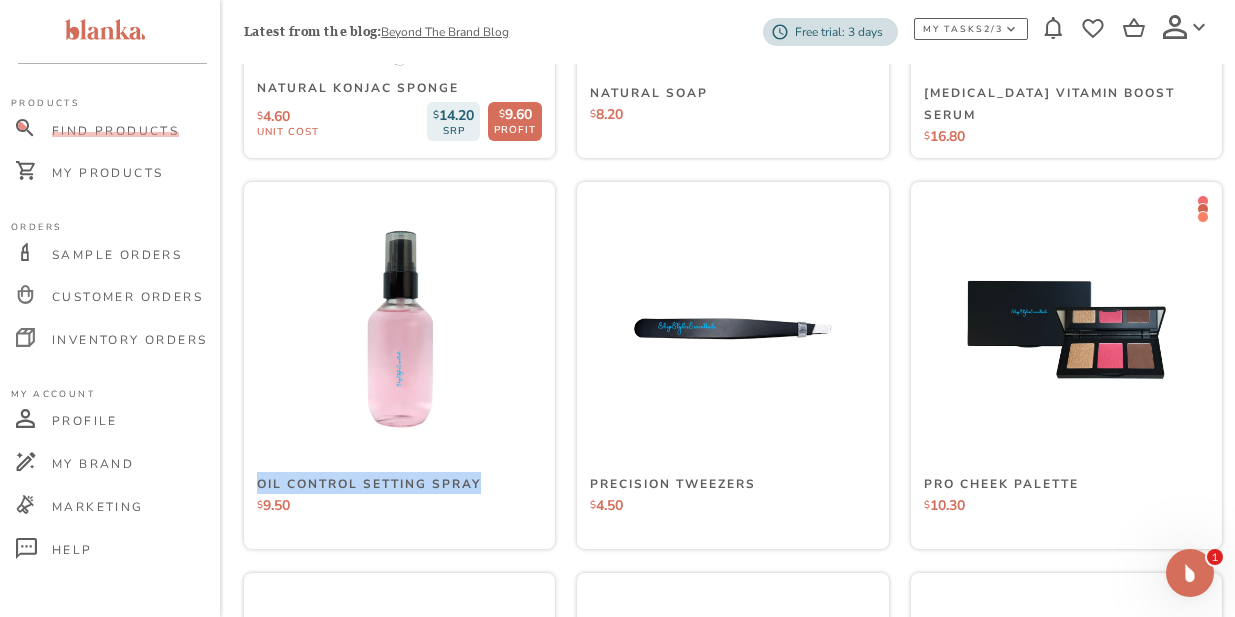 scroll, scrollTop: 6146, scrollLeft: 0, axis: vertical 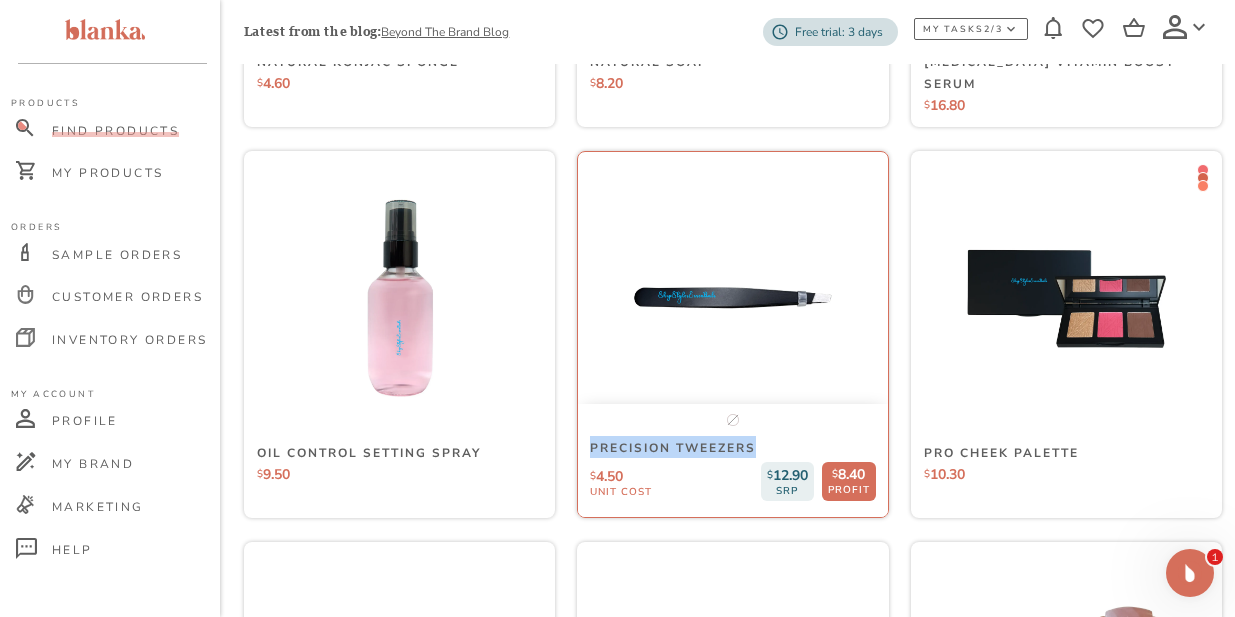 drag, startPoint x: 592, startPoint y: 449, endPoint x: 764, endPoint y: 452, distance: 172.02615 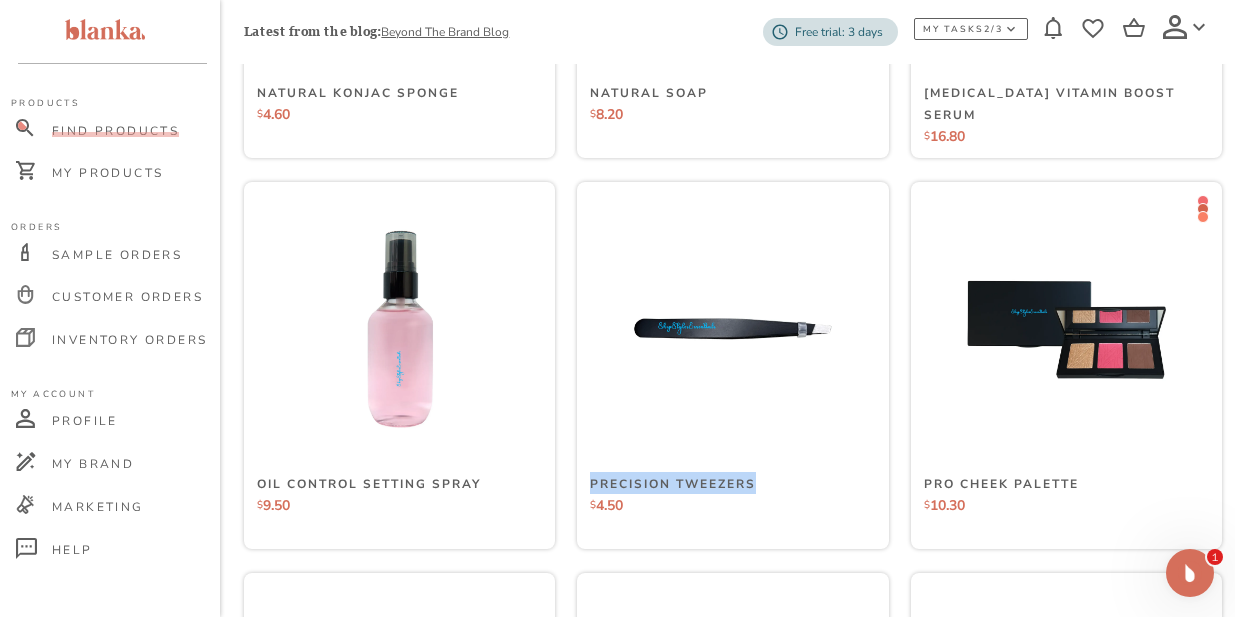 scroll, scrollTop: 6146, scrollLeft: 0, axis: vertical 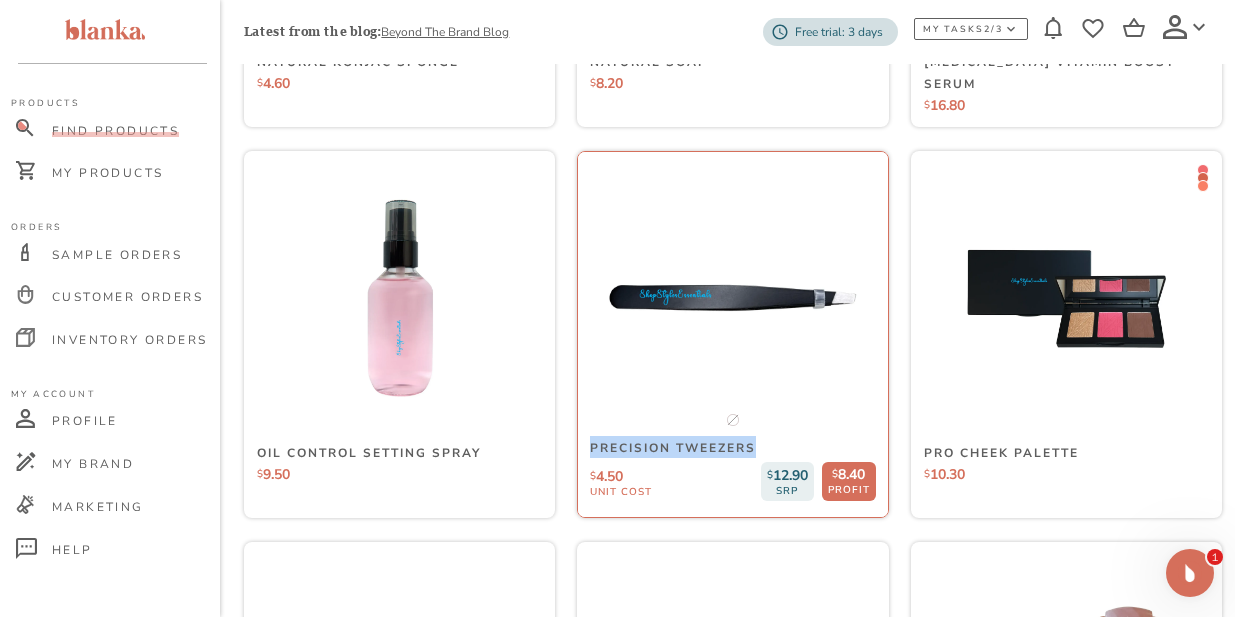 click at bounding box center (733, 298) 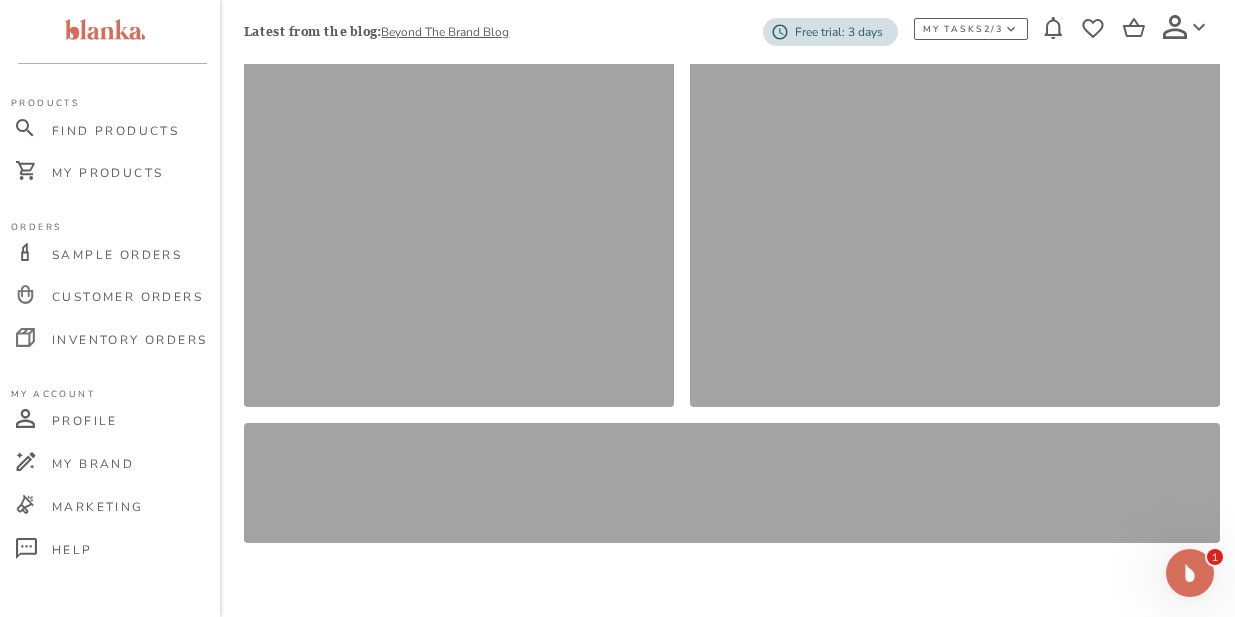 scroll, scrollTop: 0, scrollLeft: 0, axis: both 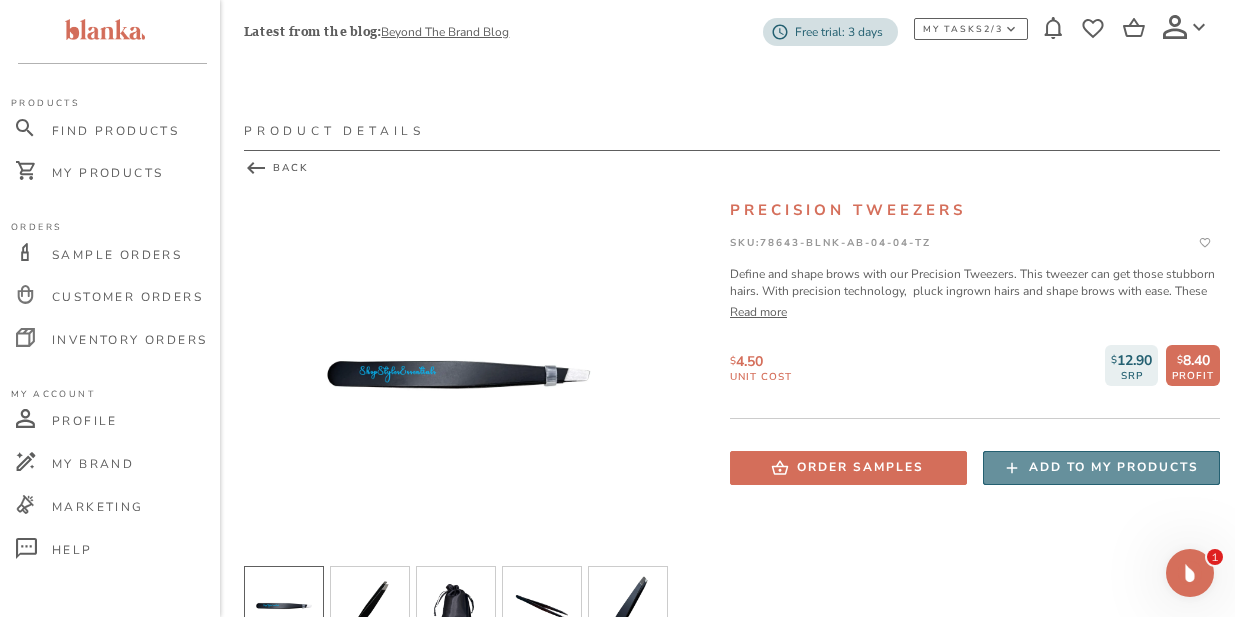click on "Add to my products" at bounding box center (1114, 467) 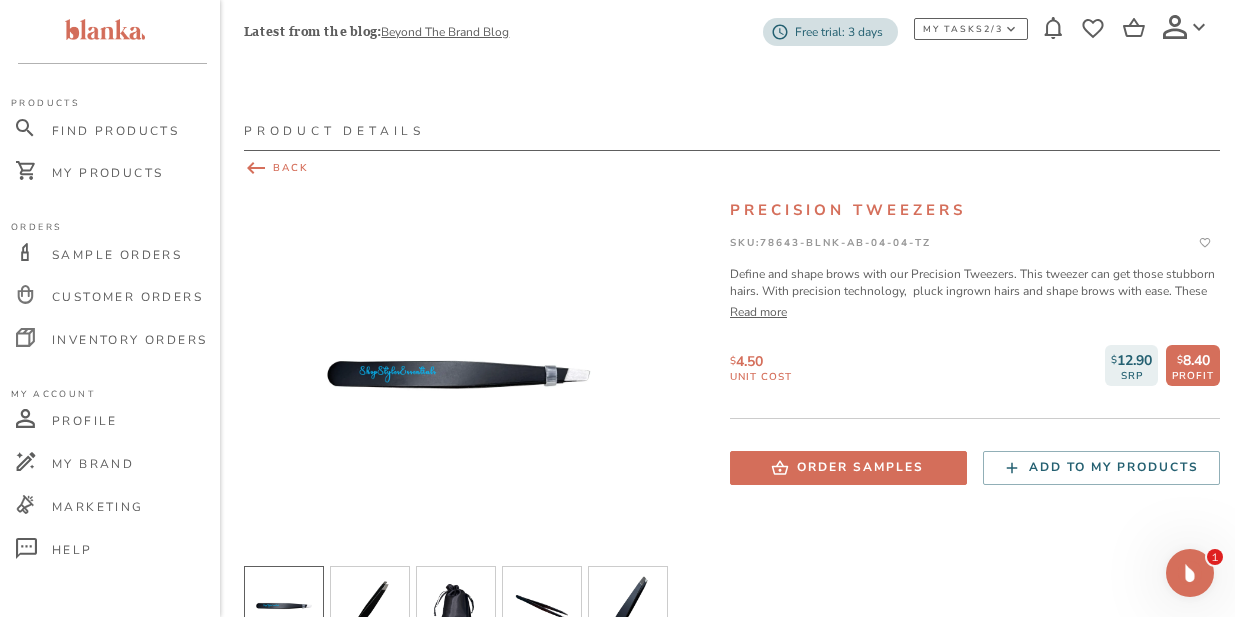 click on "BACK" at bounding box center [732, 168] 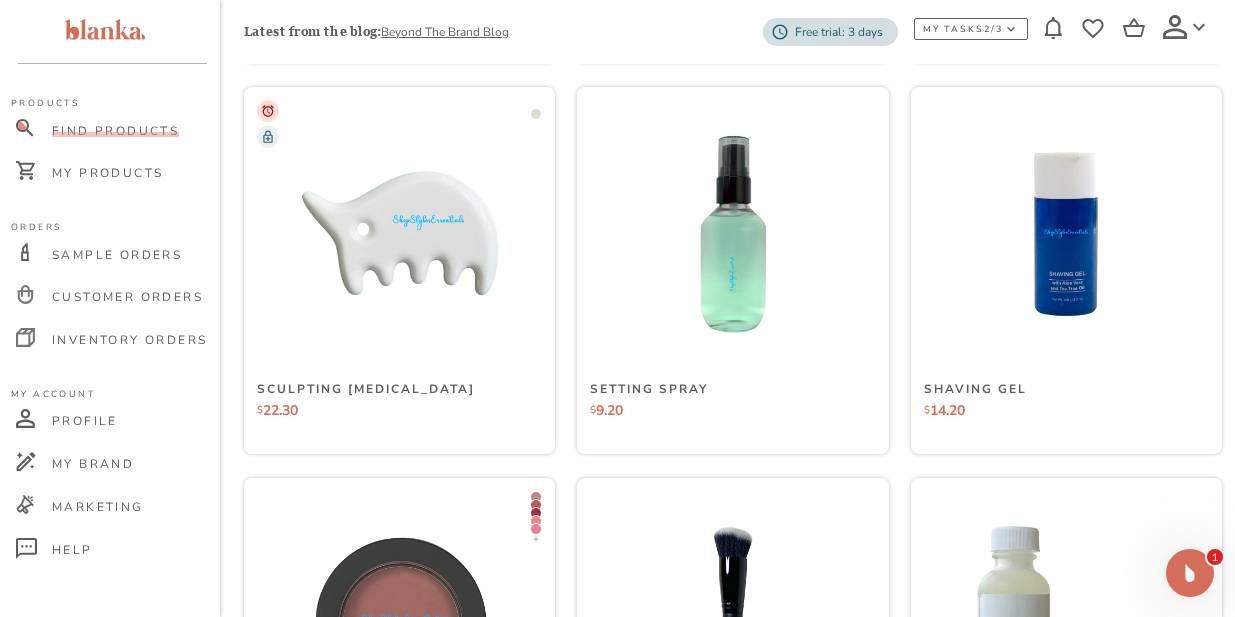 scroll, scrollTop: 6995, scrollLeft: 0, axis: vertical 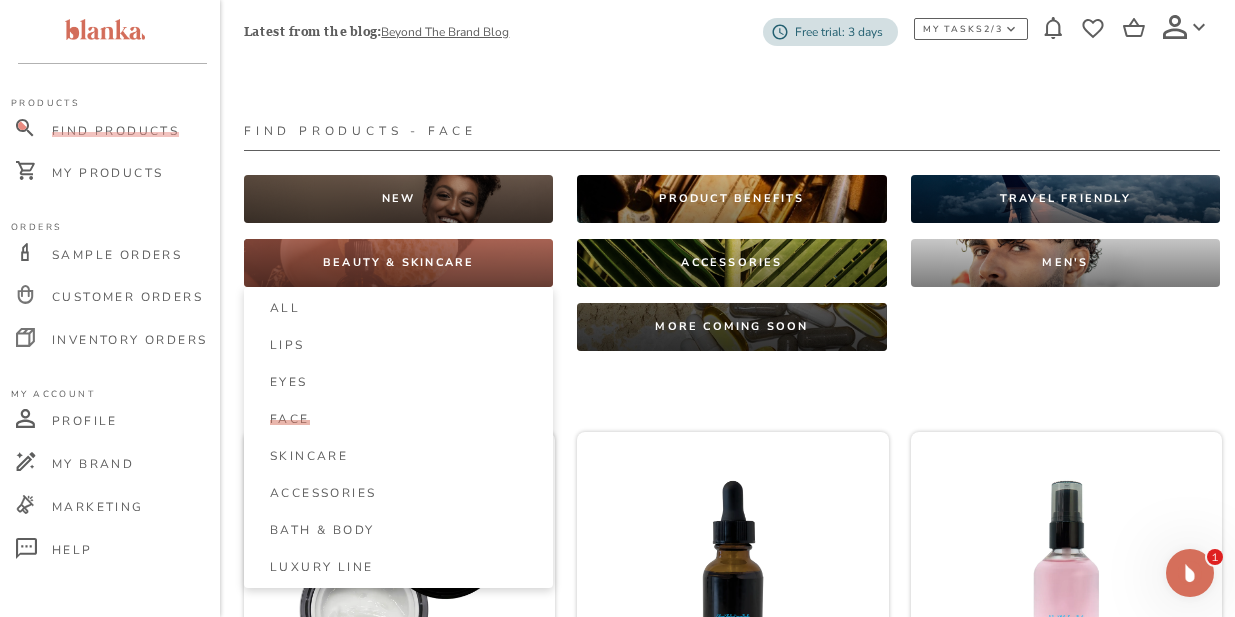 click on "BEAUTY & SKINCARE" at bounding box center [398, 263] 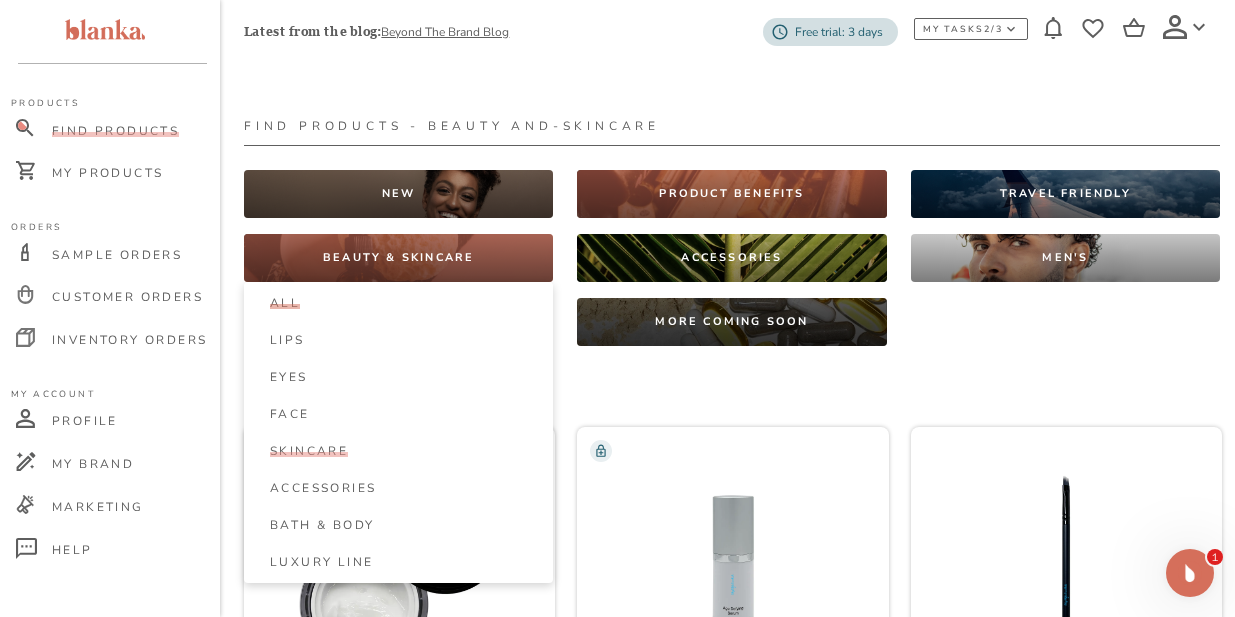 click on "Skincare" at bounding box center [309, 451] 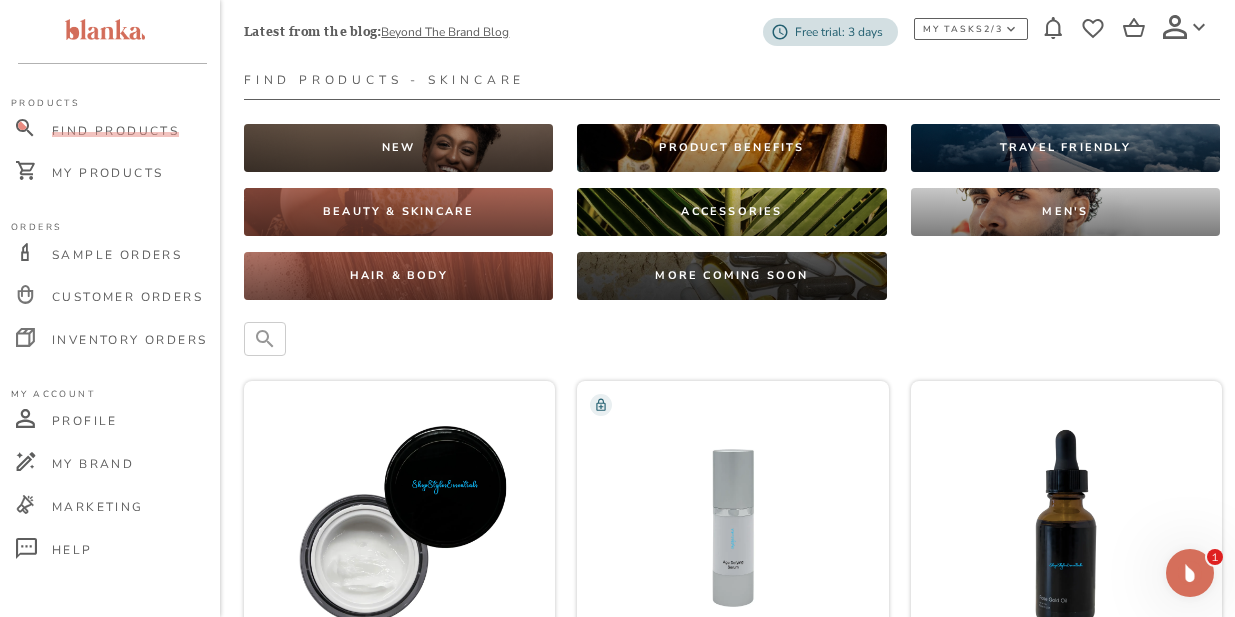 scroll, scrollTop: 50, scrollLeft: 0, axis: vertical 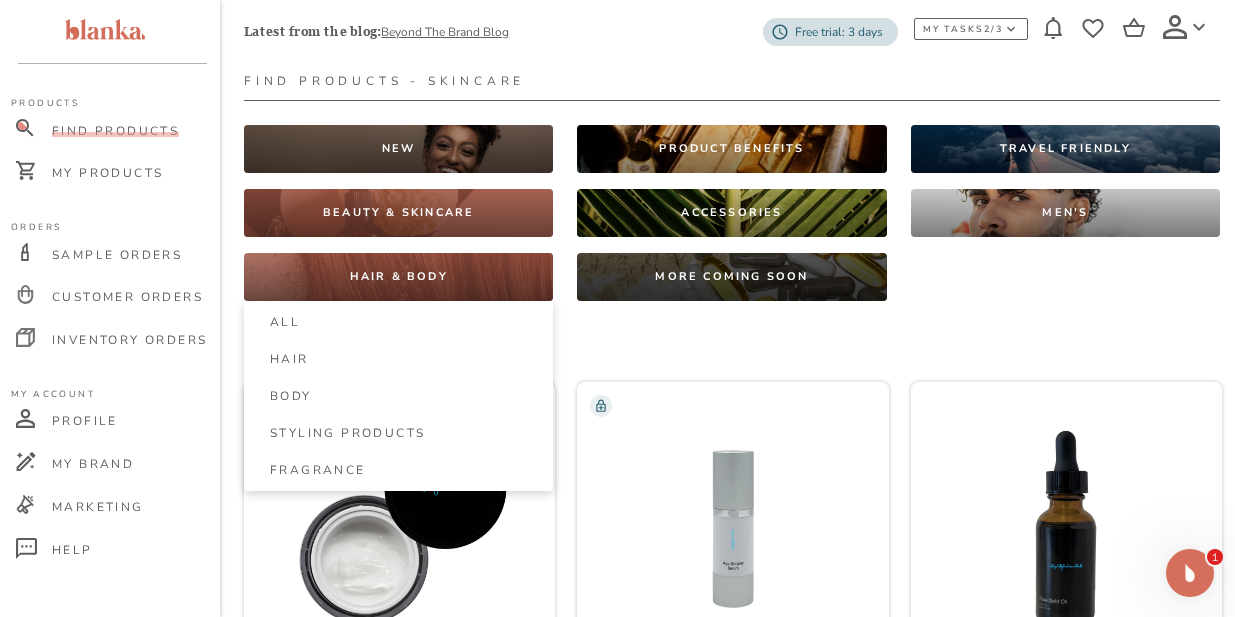 click on "HAIR & BODY" at bounding box center [398, 277] 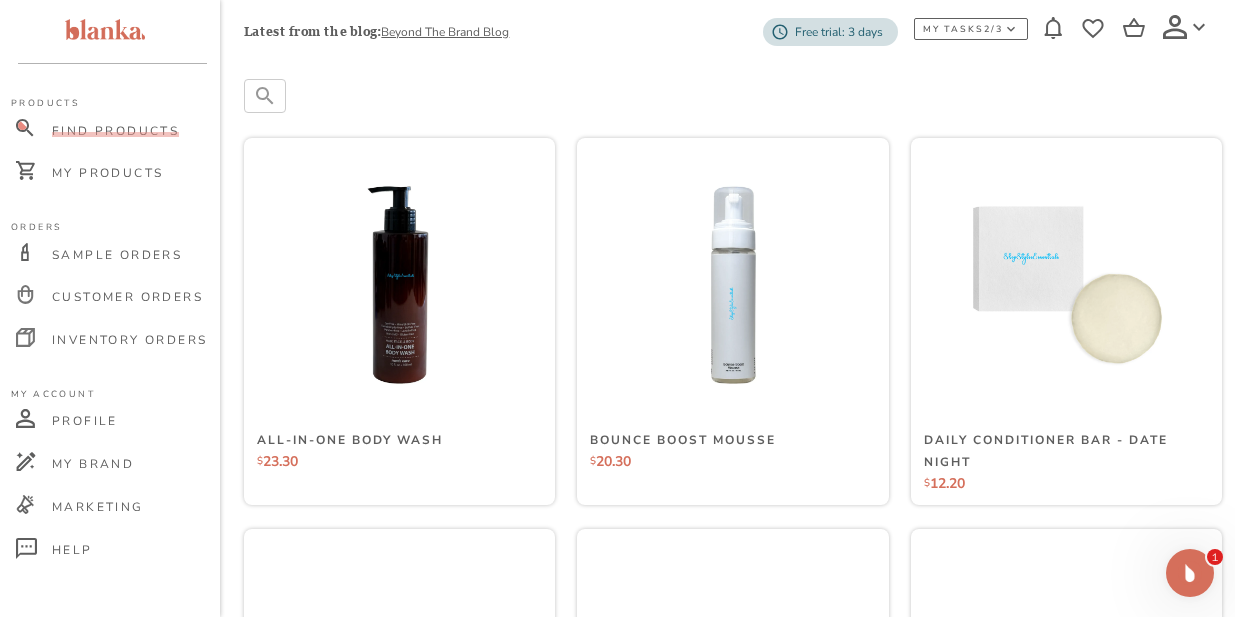 scroll, scrollTop: 297, scrollLeft: 0, axis: vertical 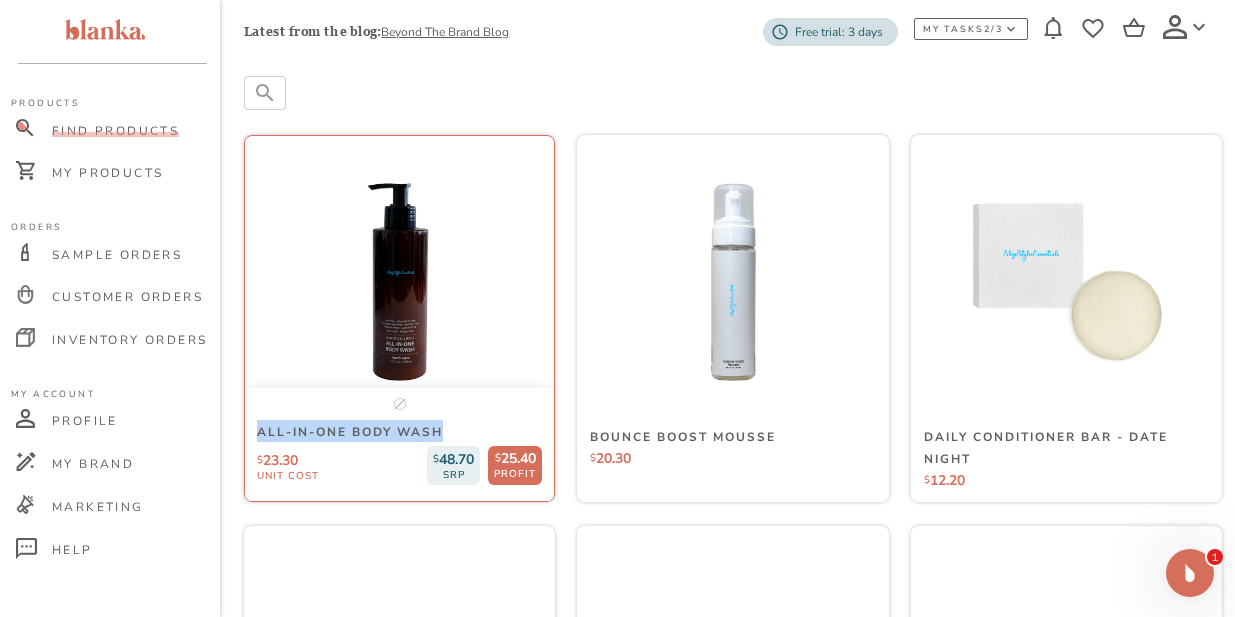 drag, startPoint x: 258, startPoint y: 433, endPoint x: 434, endPoint y: 425, distance: 176.18172 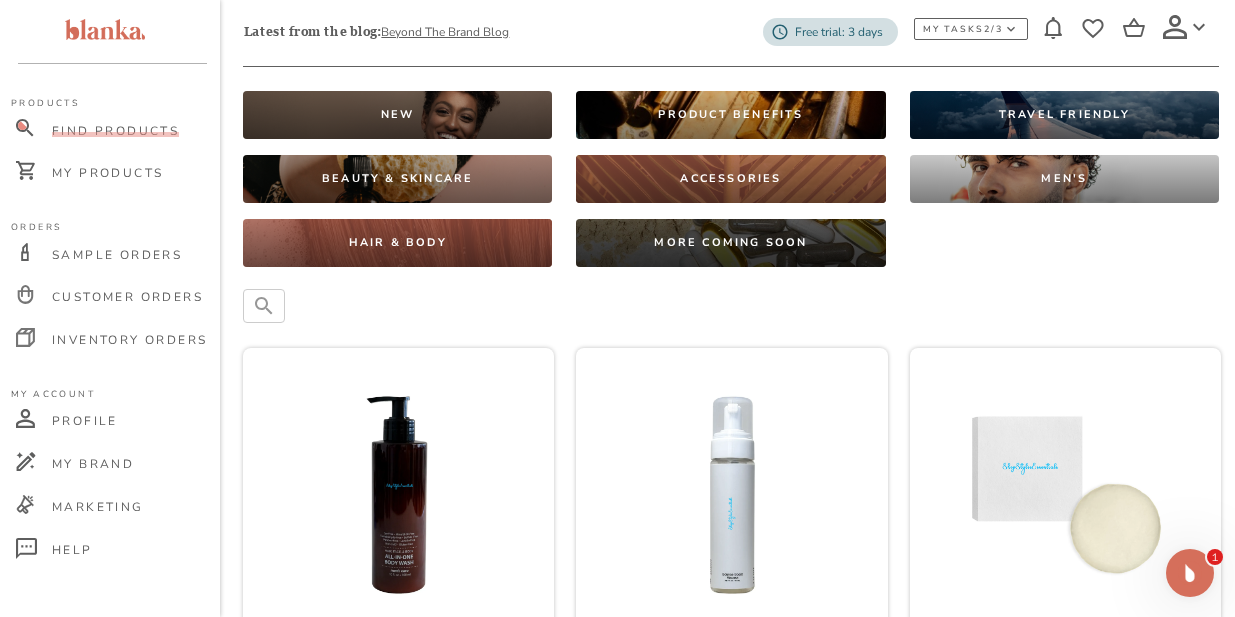 scroll, scrollTop: 0, scrollLeft: 1, axis: horizontal 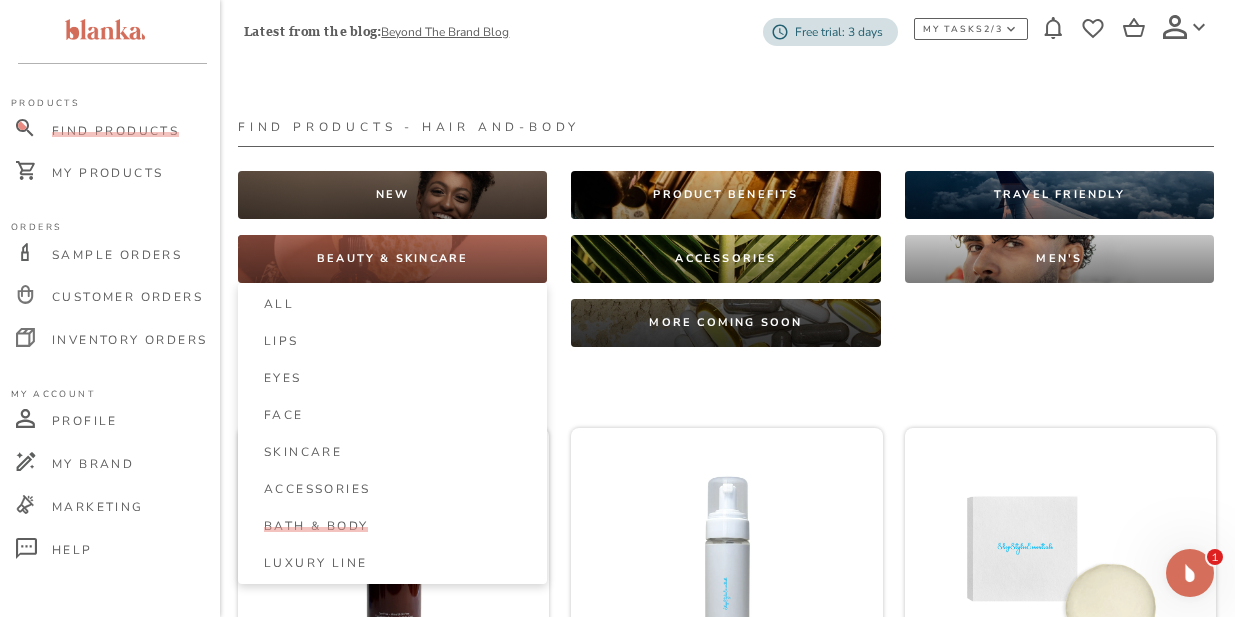 click on "Bath & Body" at bounding box center (316, 526) 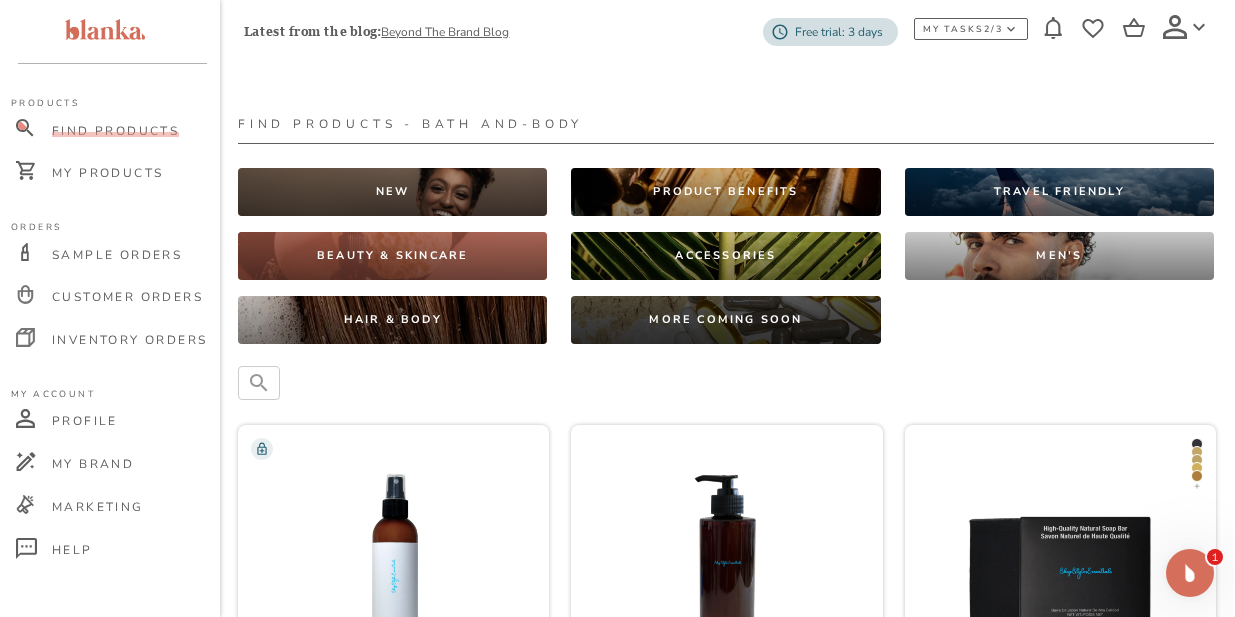 scroll, scrollTop: 0, scrollLeft: 6, axis: horizontal 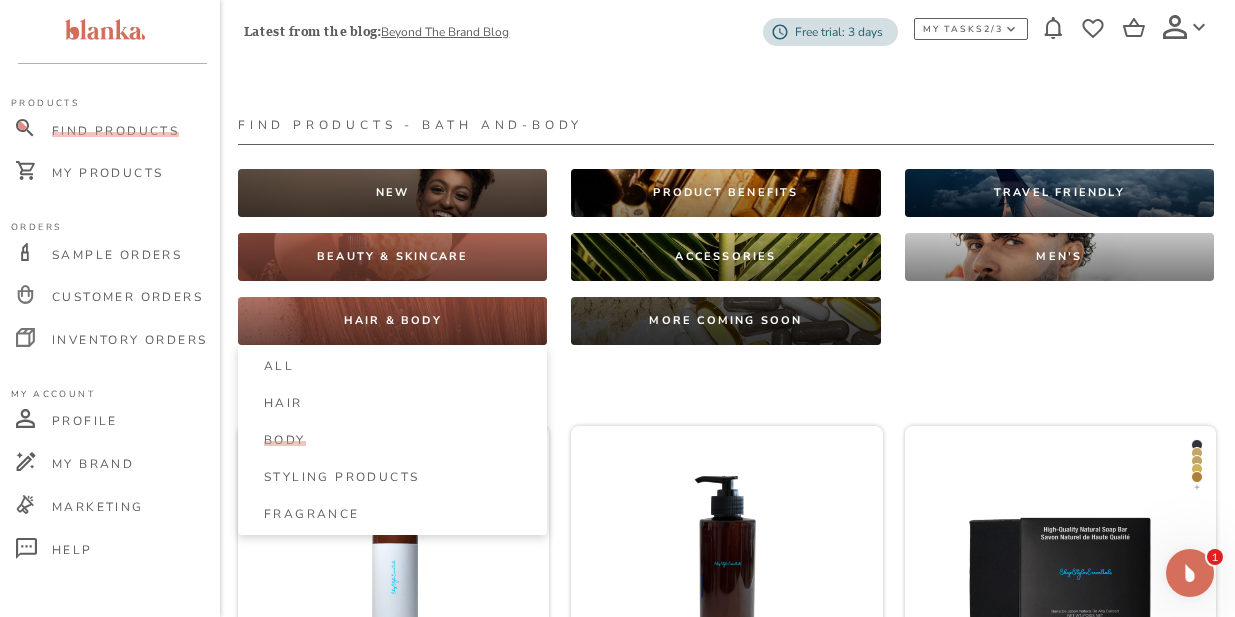 click on "Body" at bounding box center (402, 440) 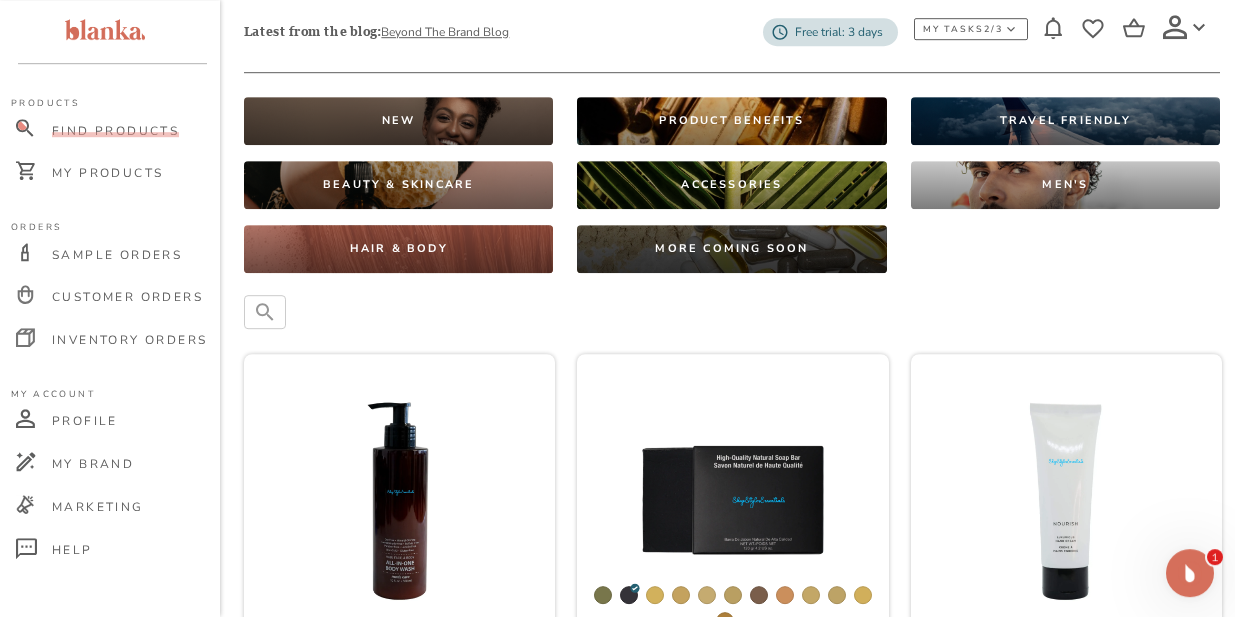 scroll, scrollTop: 0, scrollLeft: 0, axis: both 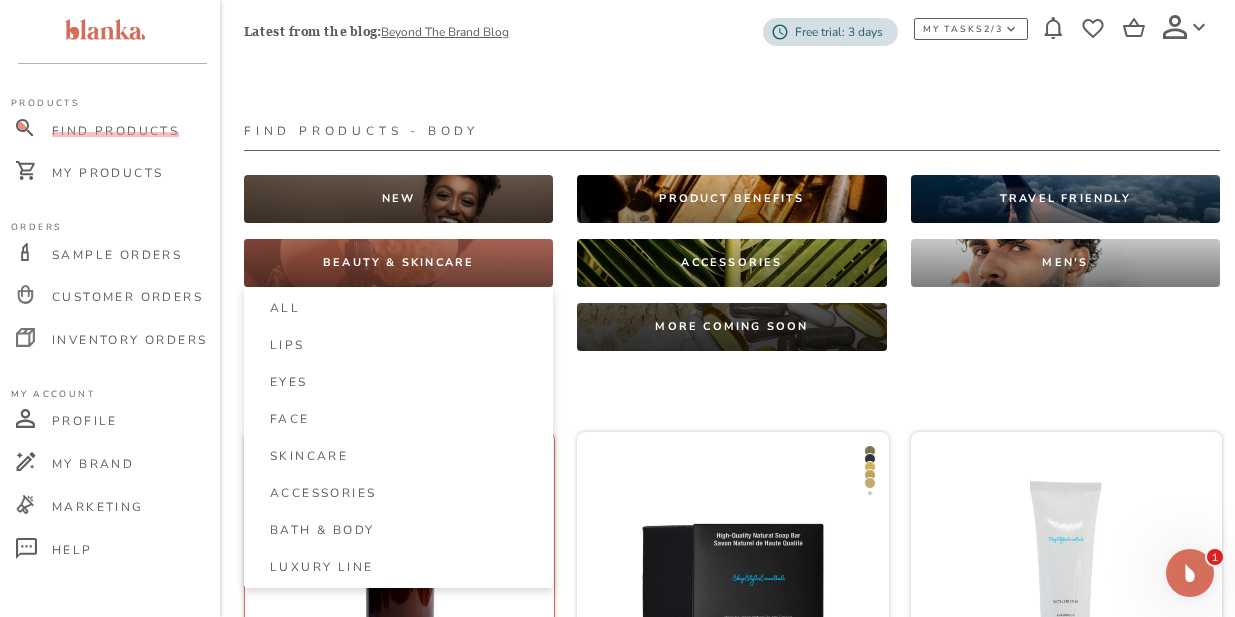 click on "Bath & Body" at bounding box center [322, 530] 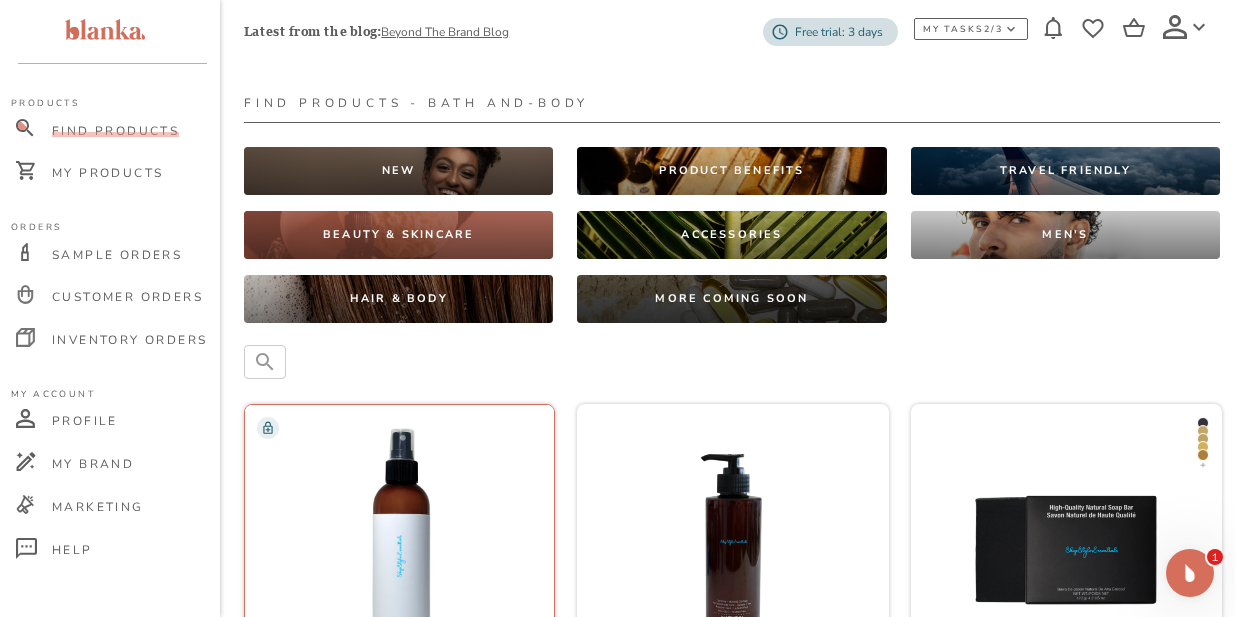 scroll, scrollTop: 0, scrollLeft: 0, axis: both 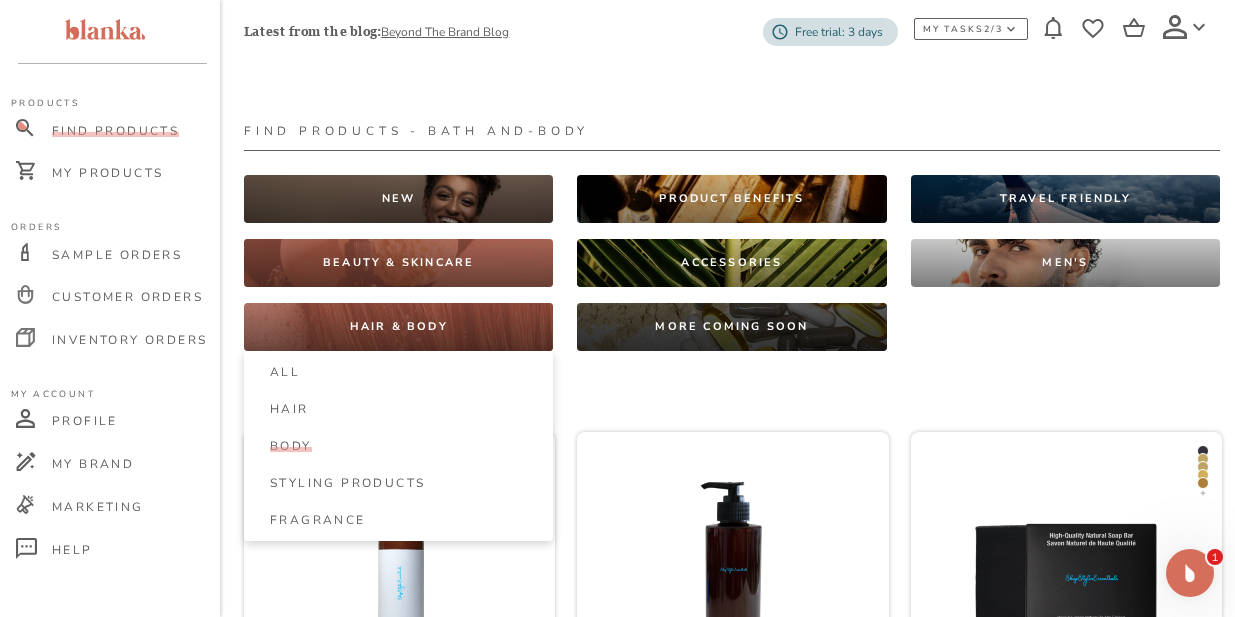 click on "Body" at bounding box center (408, 446) 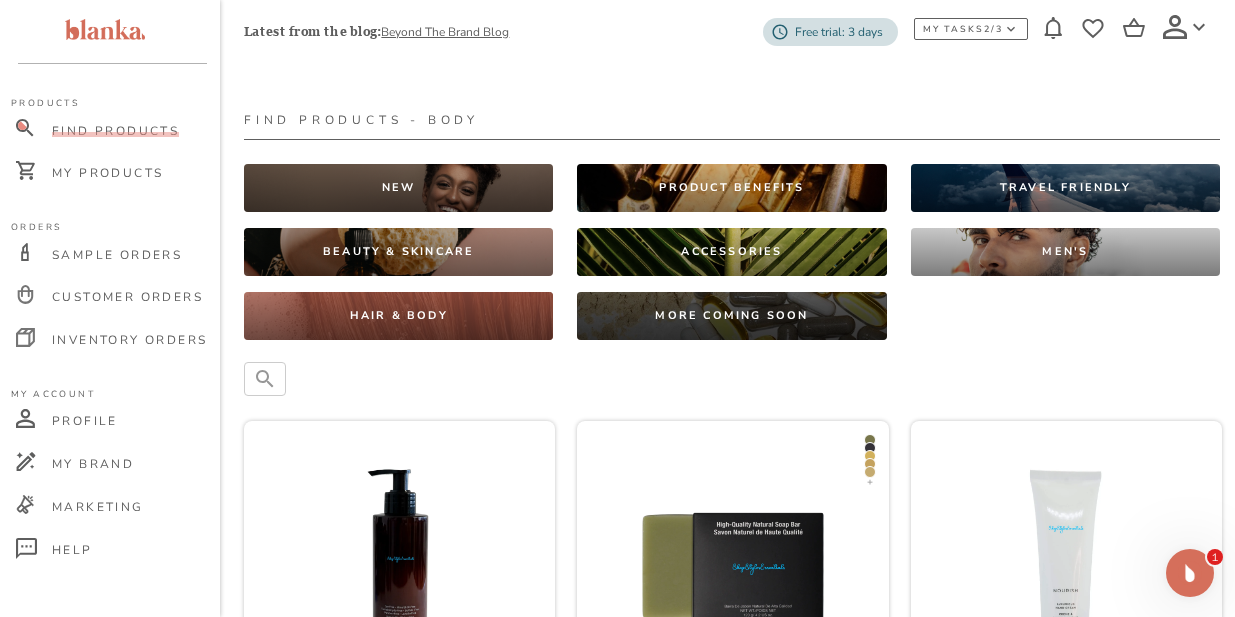 scroll, scrollTop: 0, scrollLeft: 0, axis: both 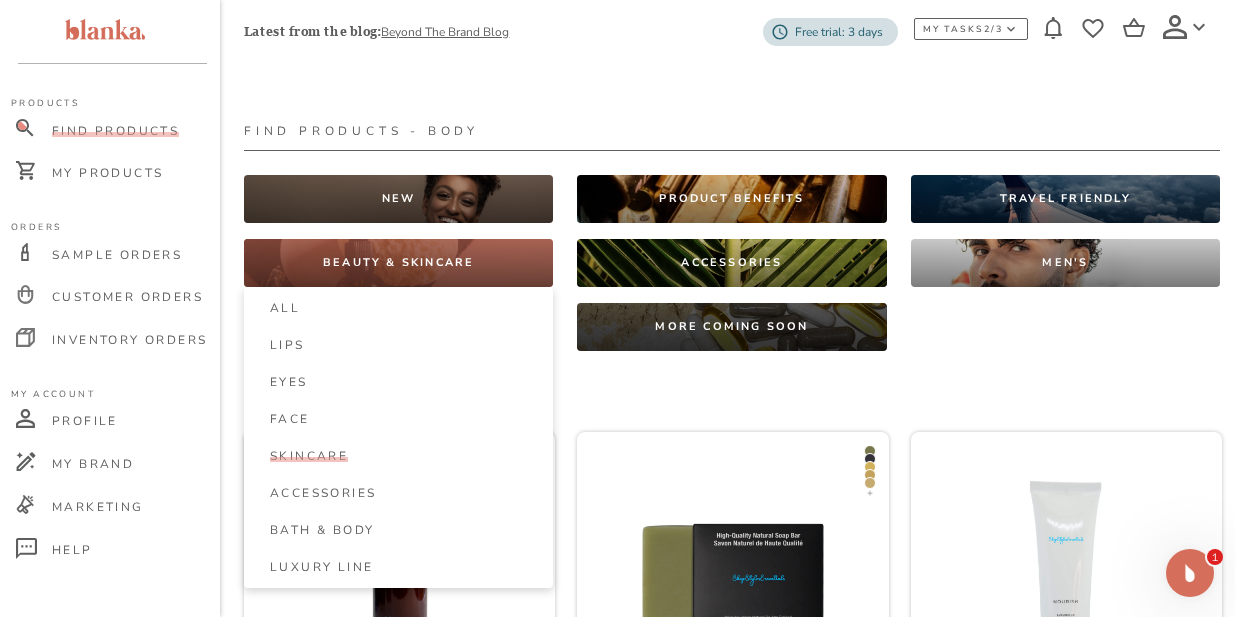 click on "Skincare" at bounding box center (309, 456) 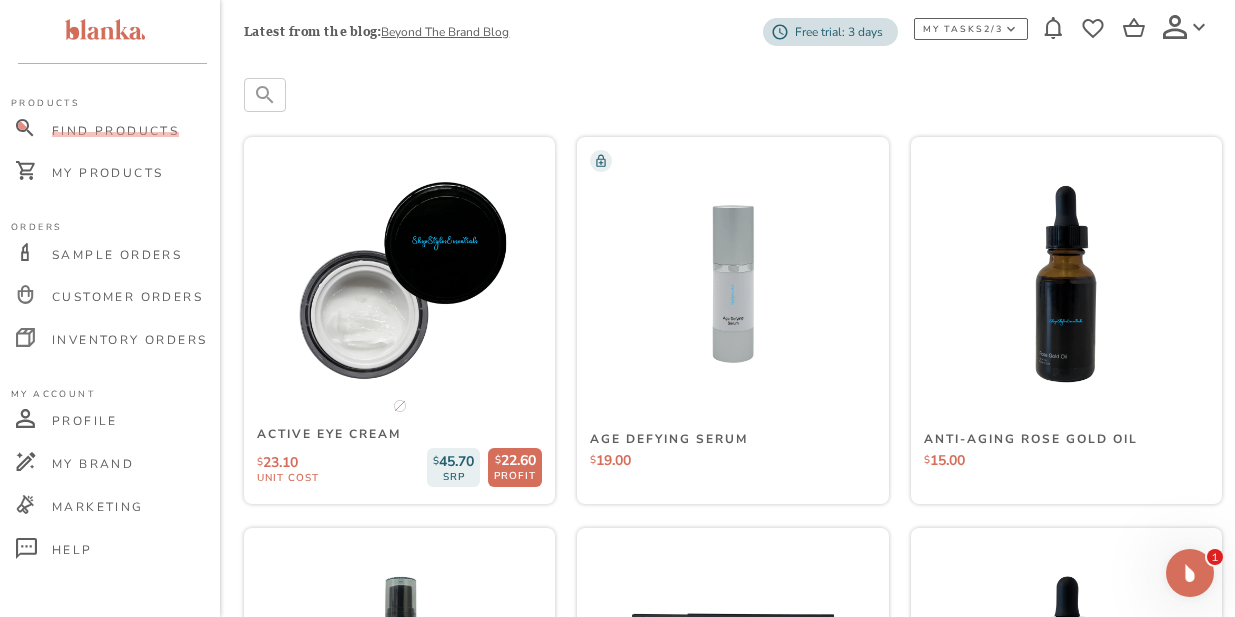 scroll, scrollTop: 0, scrollLeft: 0, axis: both 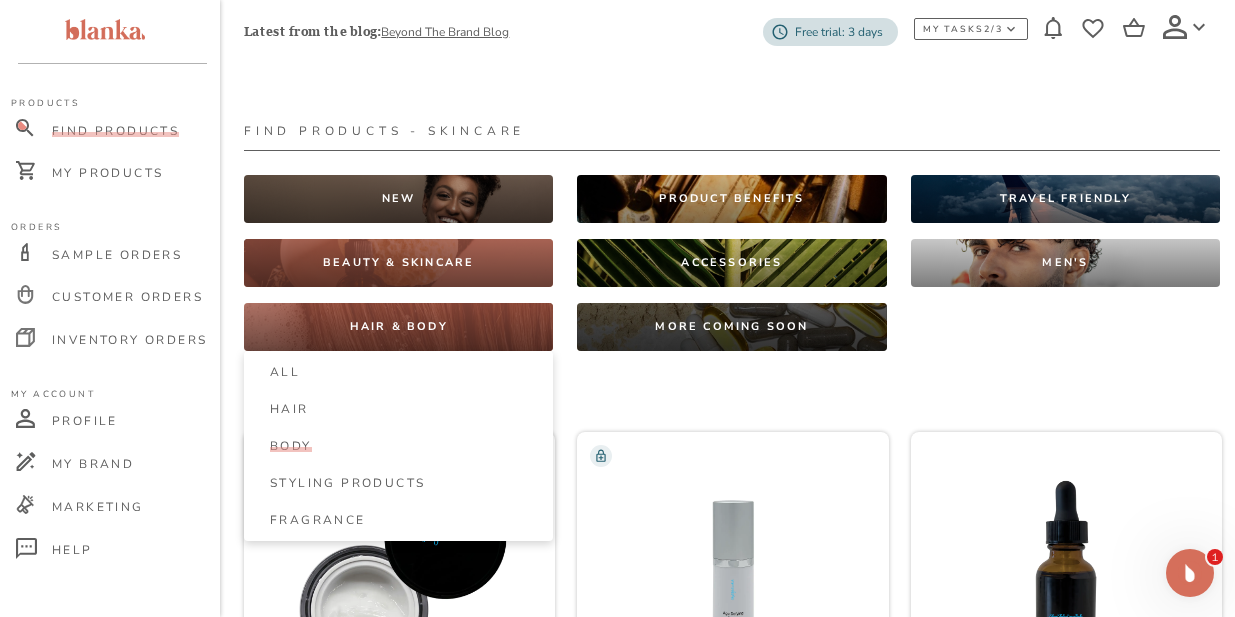 click on "Body" at bounding box center (291, 446) 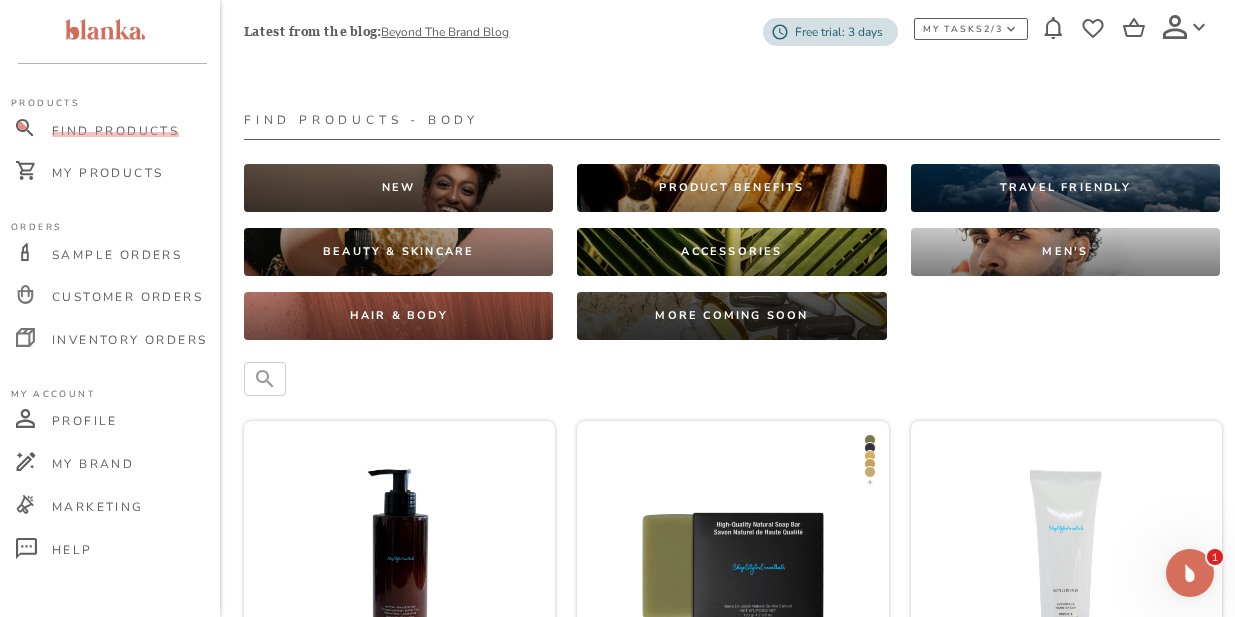 scroll, scrollTop: 0, scrollLeft: 0, axis: both 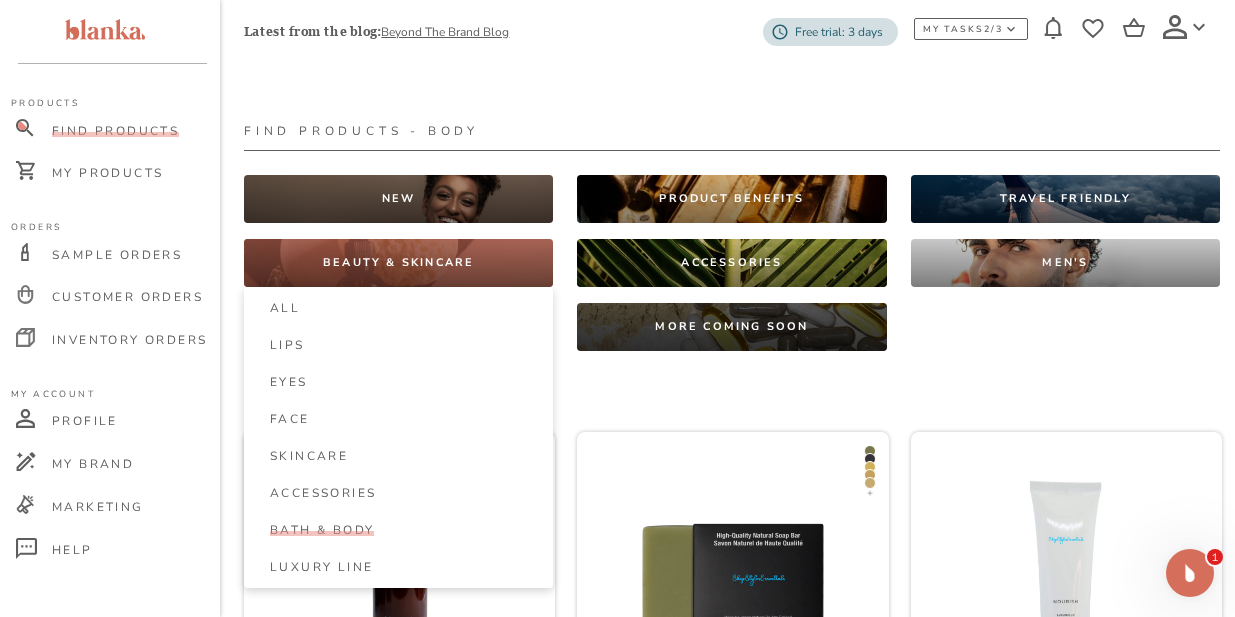 click on "Bath & Body" at bounding box center (322, 530) 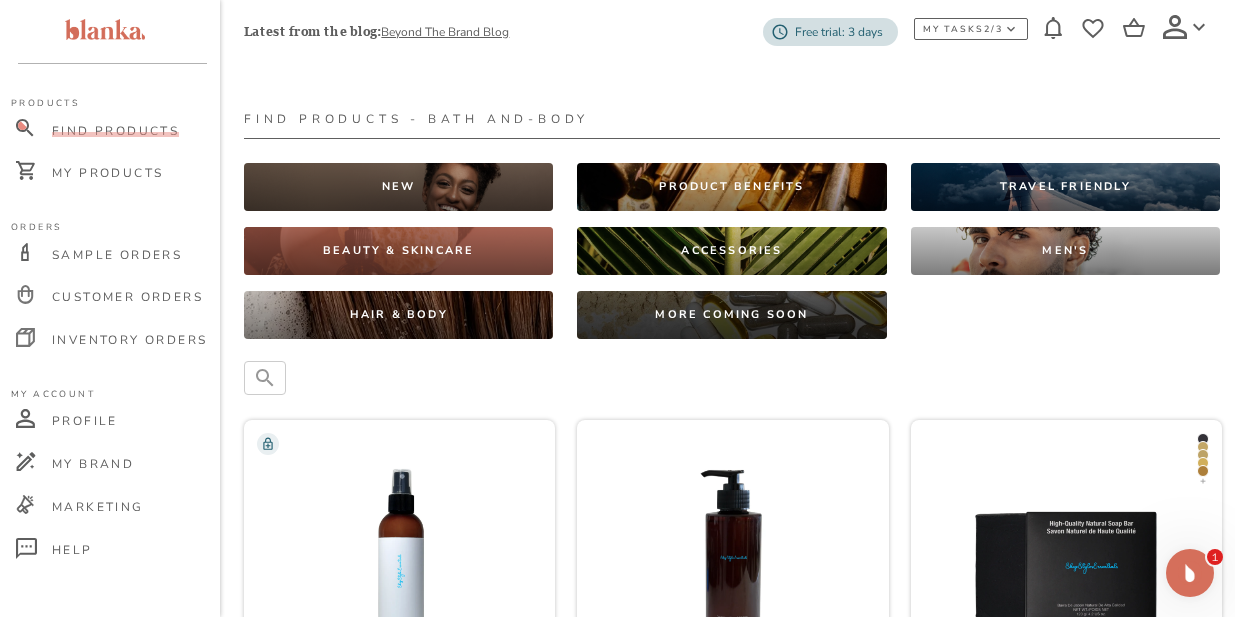 scroll, scrollTop: 0, scrollLeft: 0, axis: both 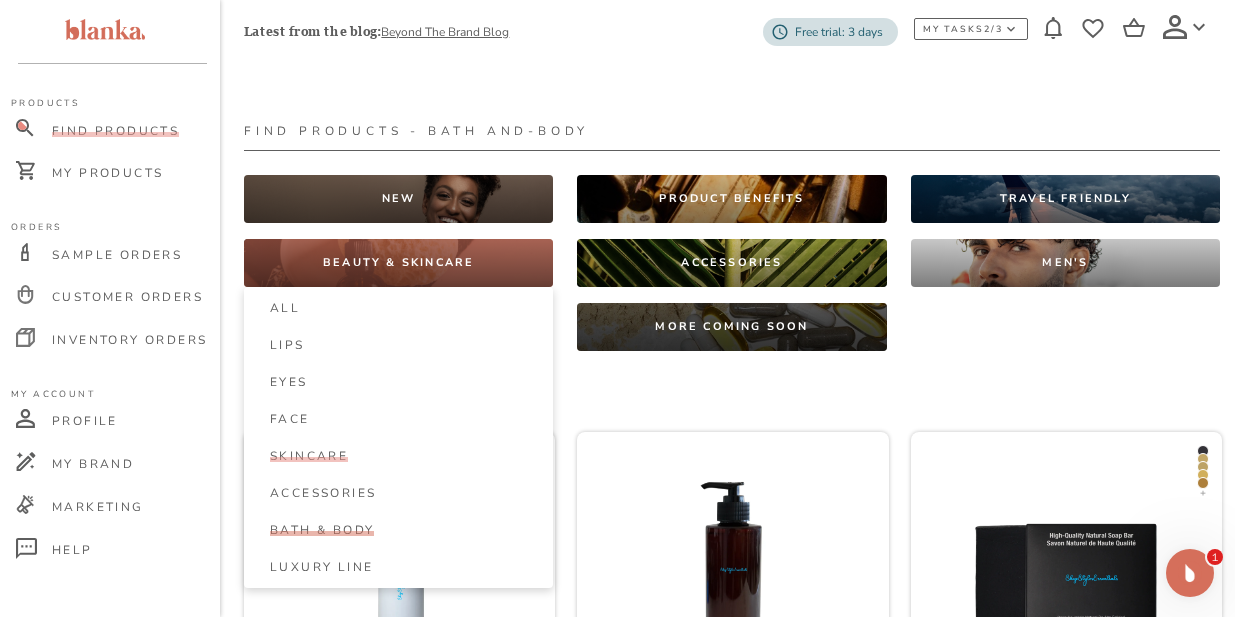 click on "Skincare" at bounding box center (309, 456) 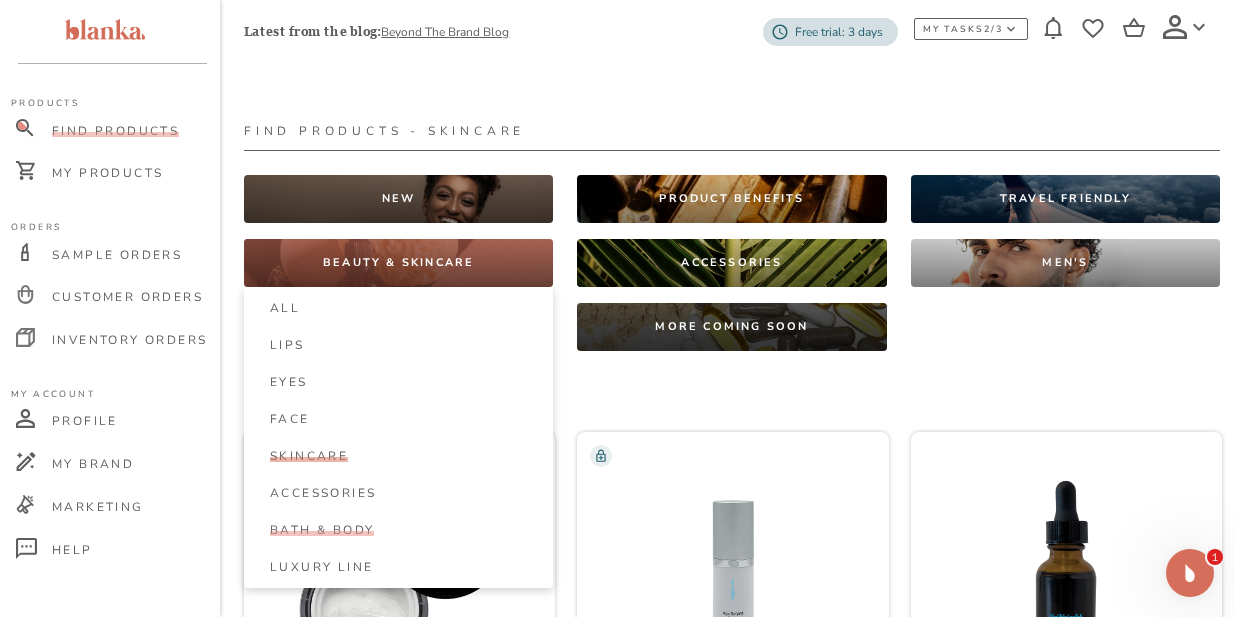 click on "Bath & Body" at bounding box center [322, 530] 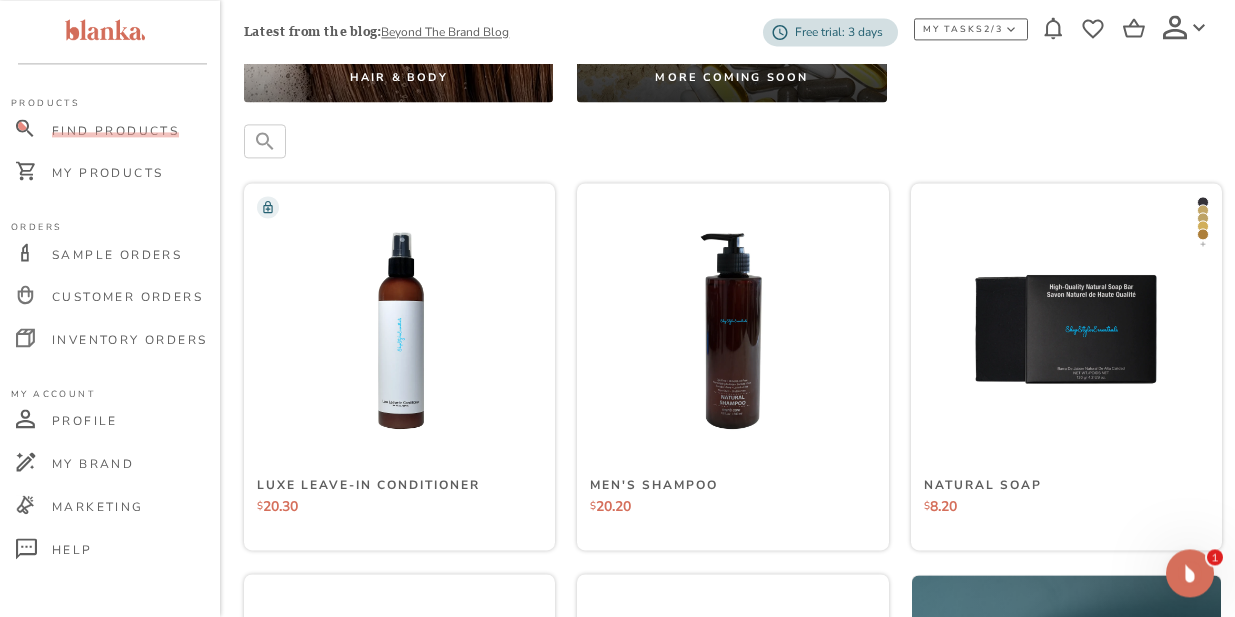 scroll, scrollTop: 0, scrollLeft: 0, axis: both 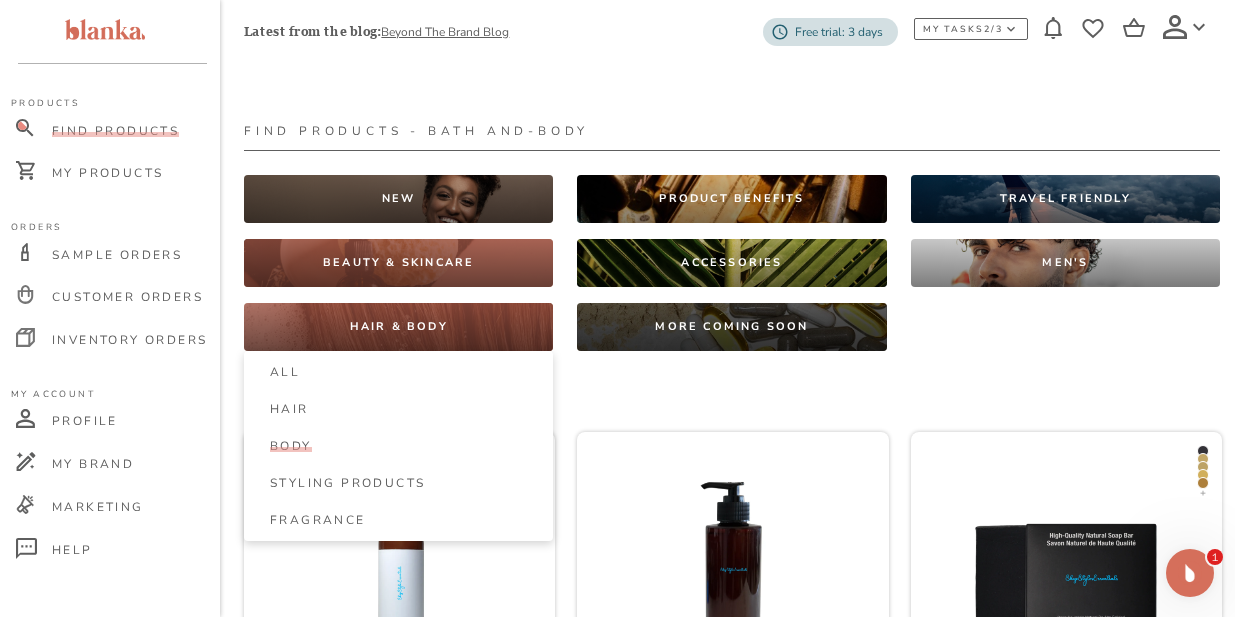 click on "Body" at bounding box center [291, 446] 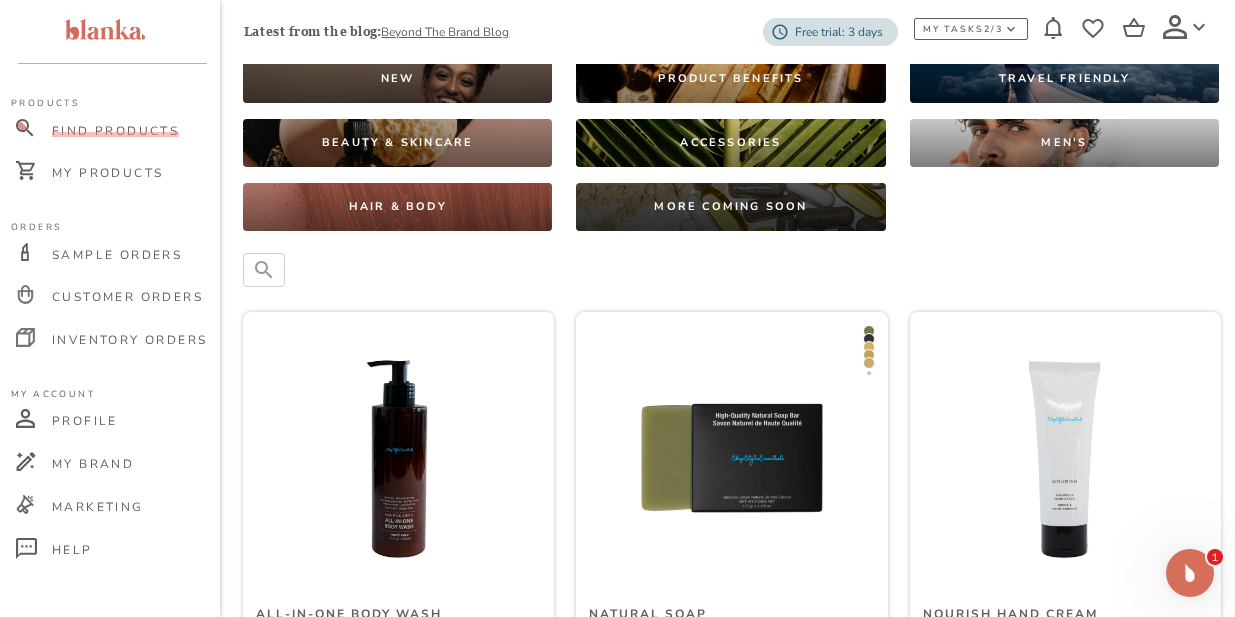 scroll, scrollTop: 0, scrollLeft: 1, axis: horizontal 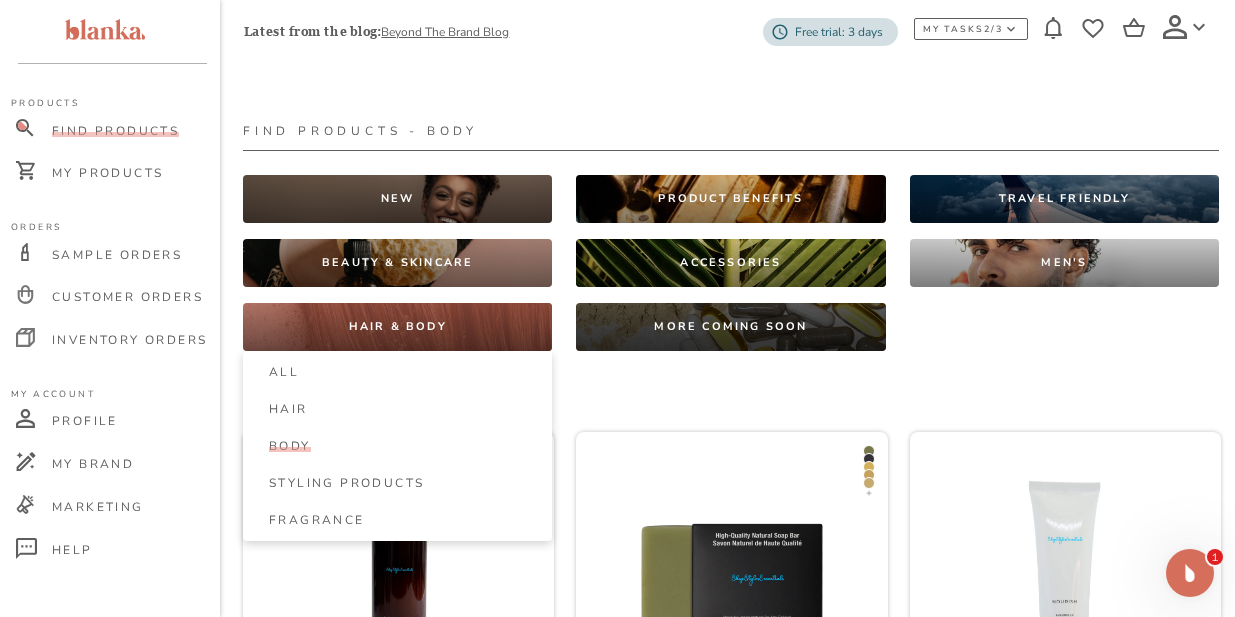 click on "Body" at bounding box center [290, 446] 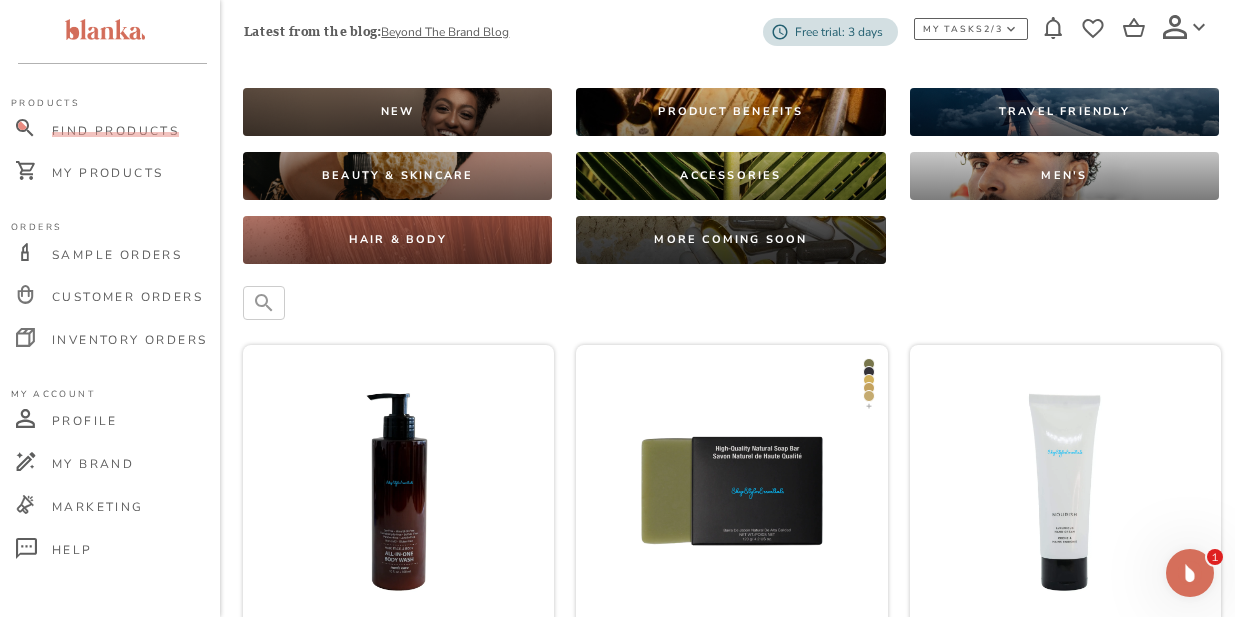 scroll, scrollTop: 0, scrollLeft: 1, axis: horizontal 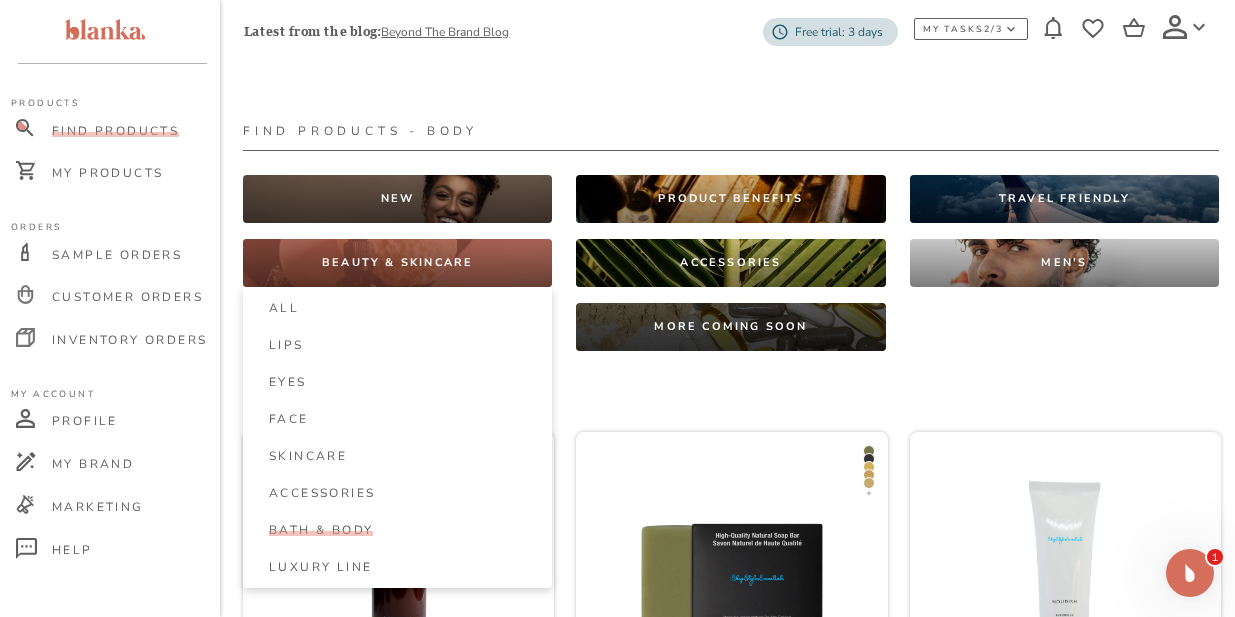 click on "Bath & Body" at bounding box center (321, 530) 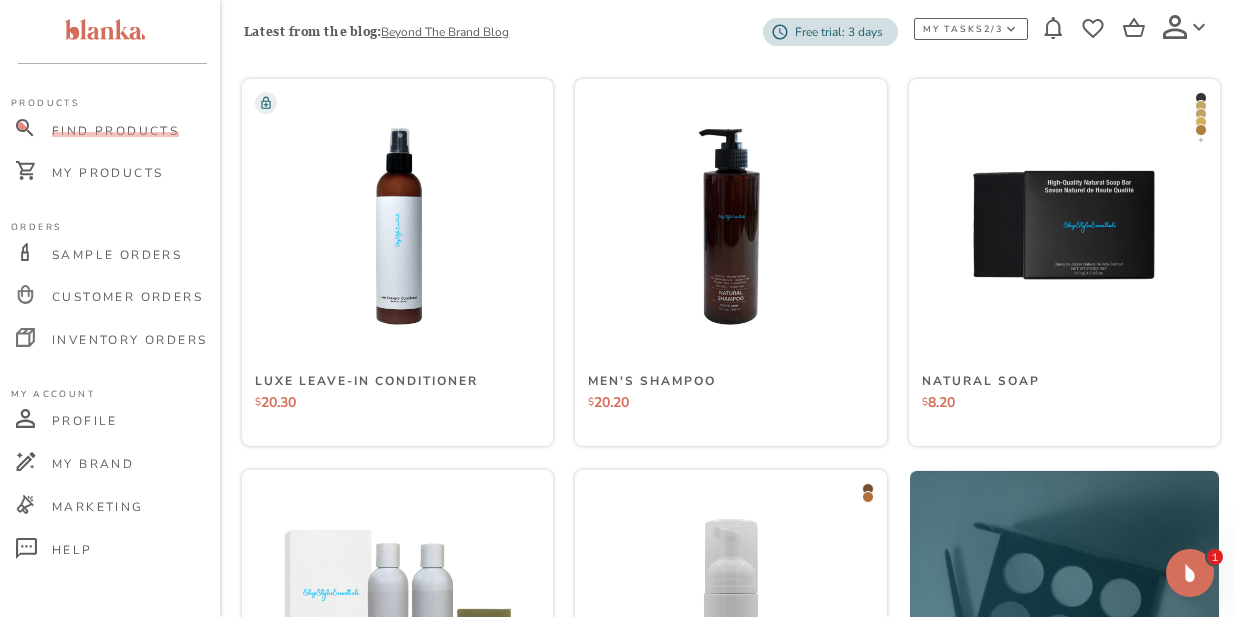 scroll, scrollTop: 314, scrollLeft: 2, axis: both 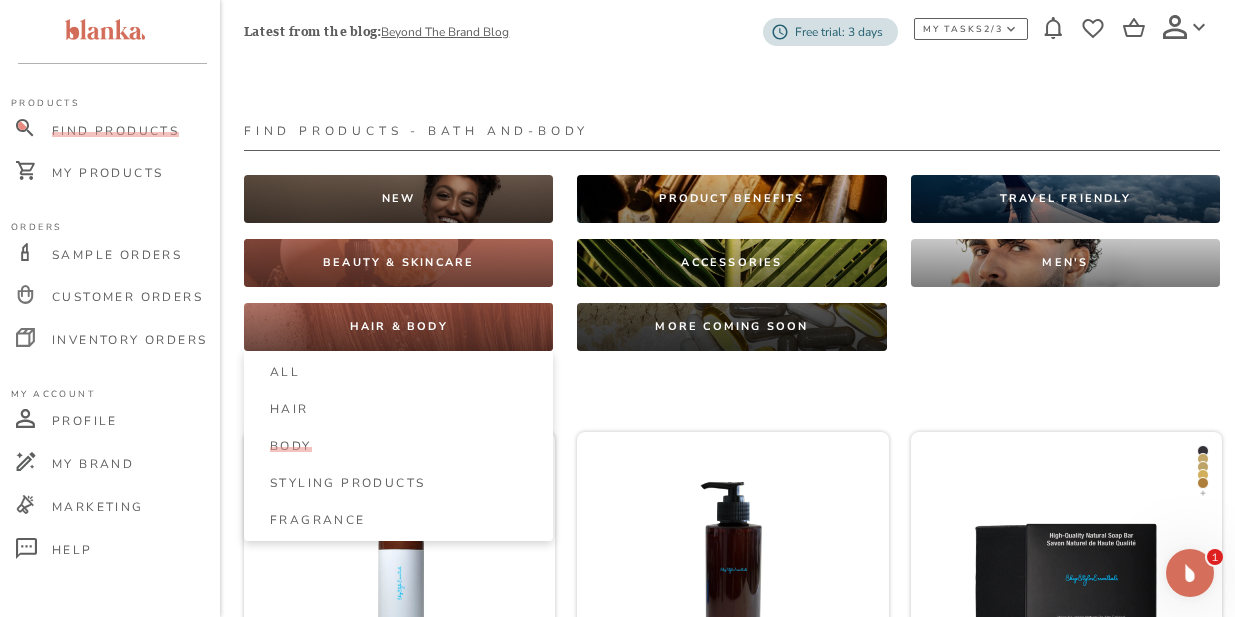 click on "Body" at bounding box center [291, 446] 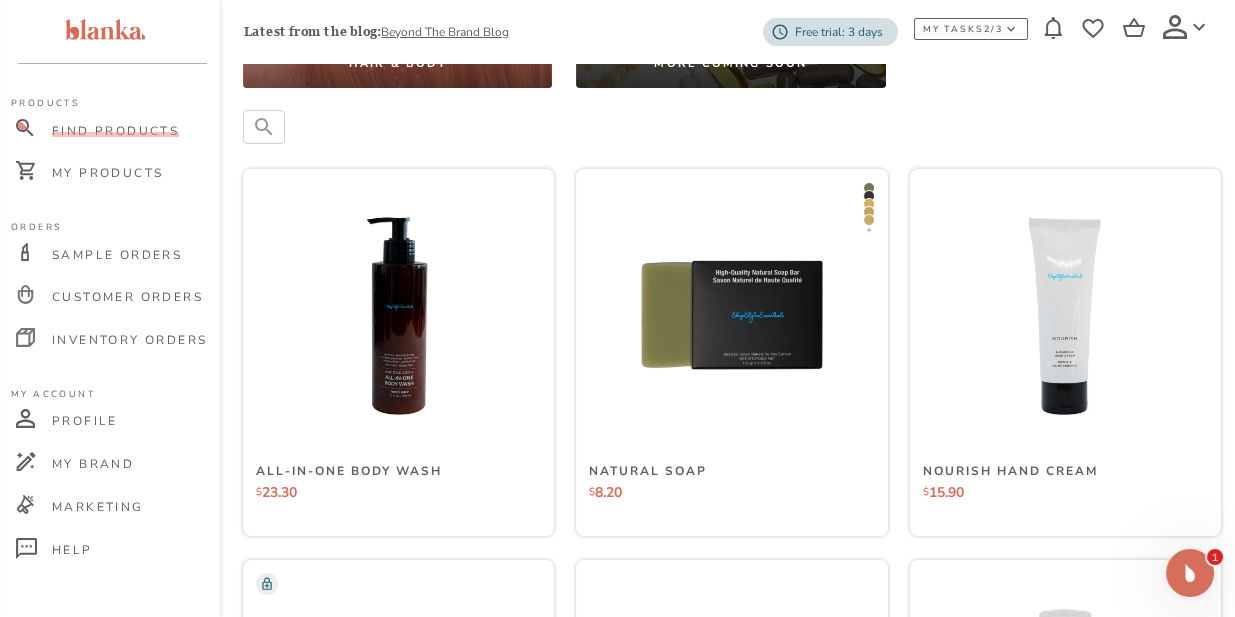 scroll, scrollTop: 258, scrollLeft: 1, axis: both 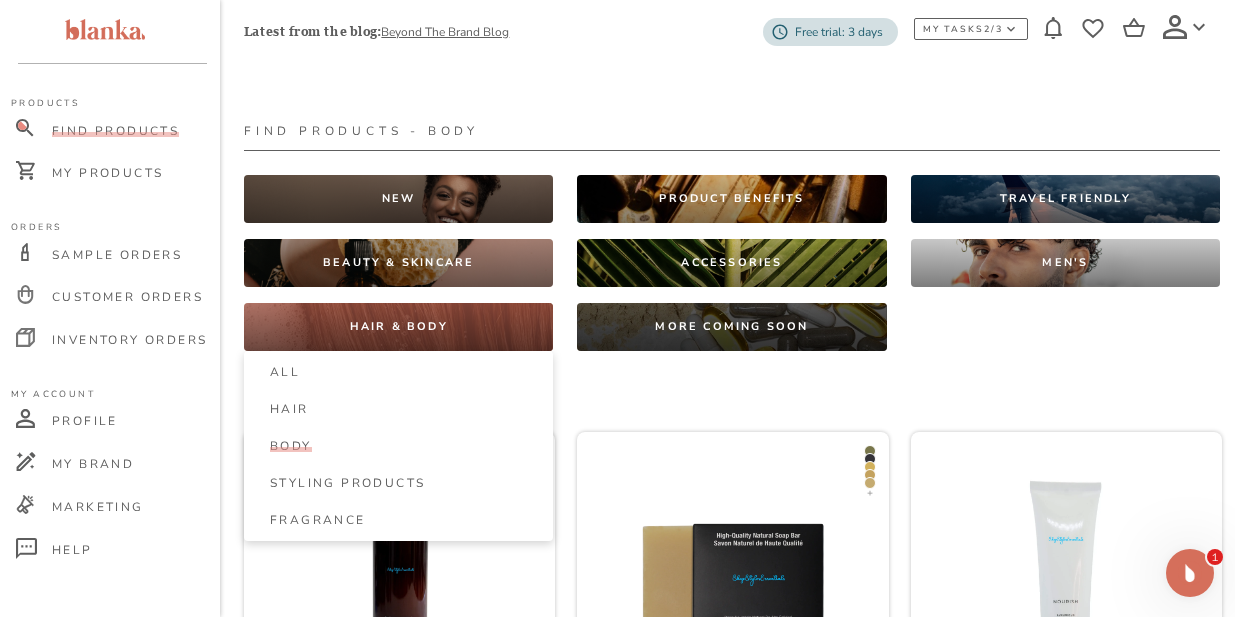 click on "Body" at bounding box center (291, 446) 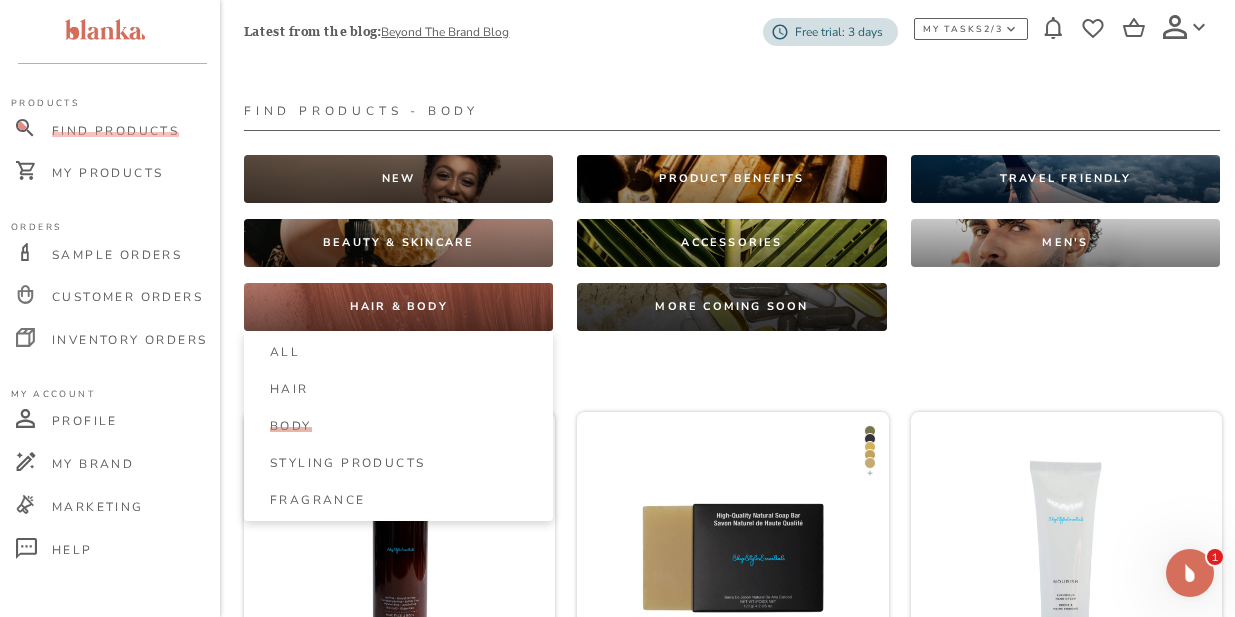 scroll, scrollTop: 21, scrollLeft: 0, axis: vertical 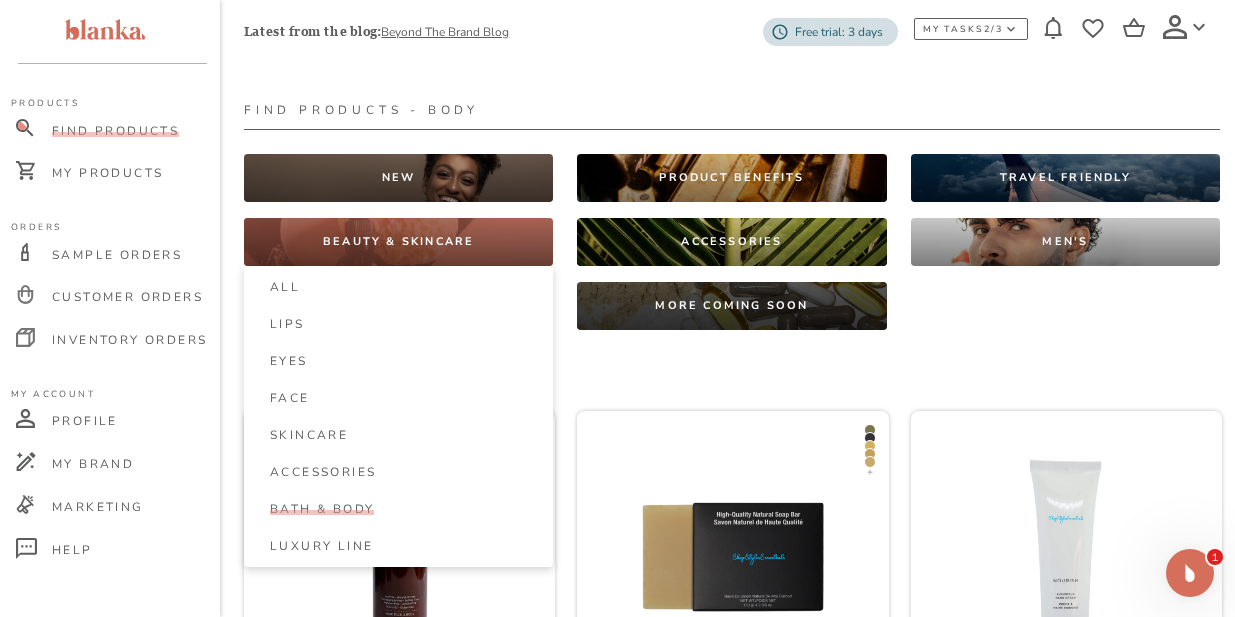 click on "Bath & Body" at bounding box center (322, 509) 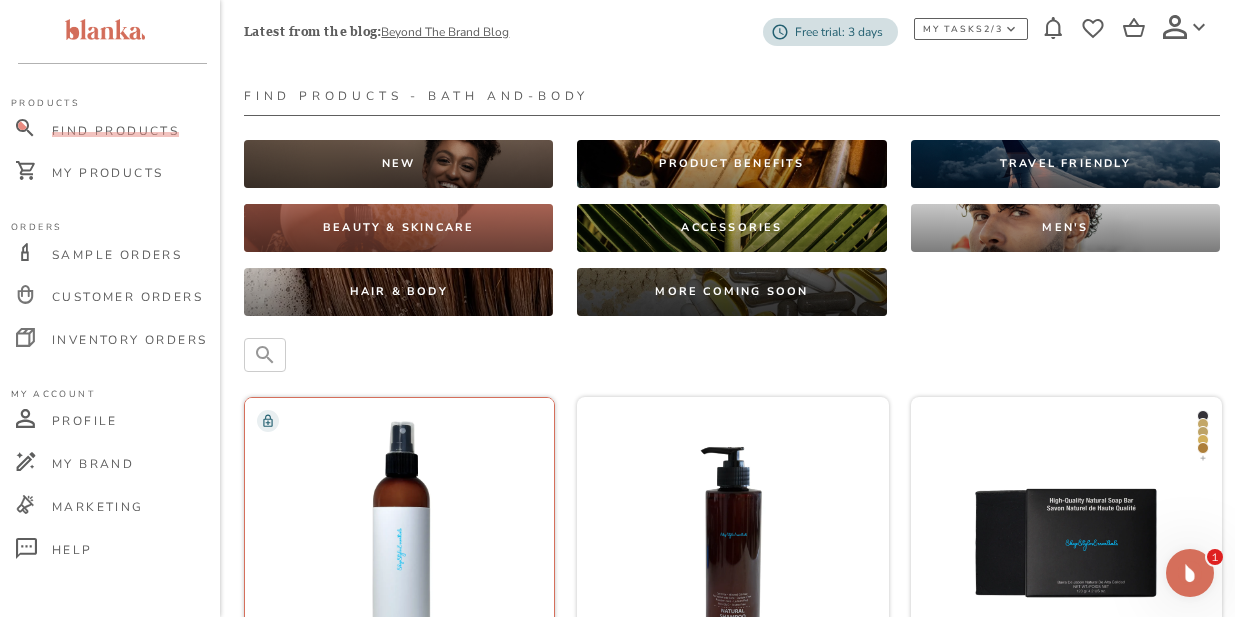scroll, scrollTop: 37, scrollLeft: 0, axis: vertical 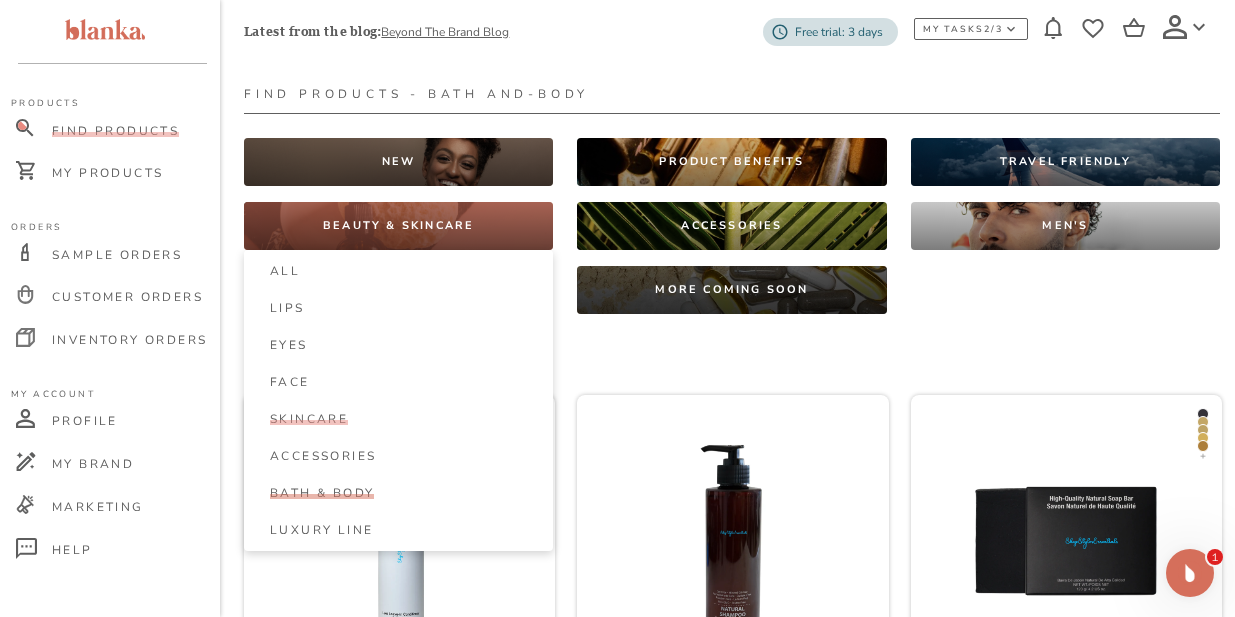 click on "Skincare" at bounding box center (309, 419) 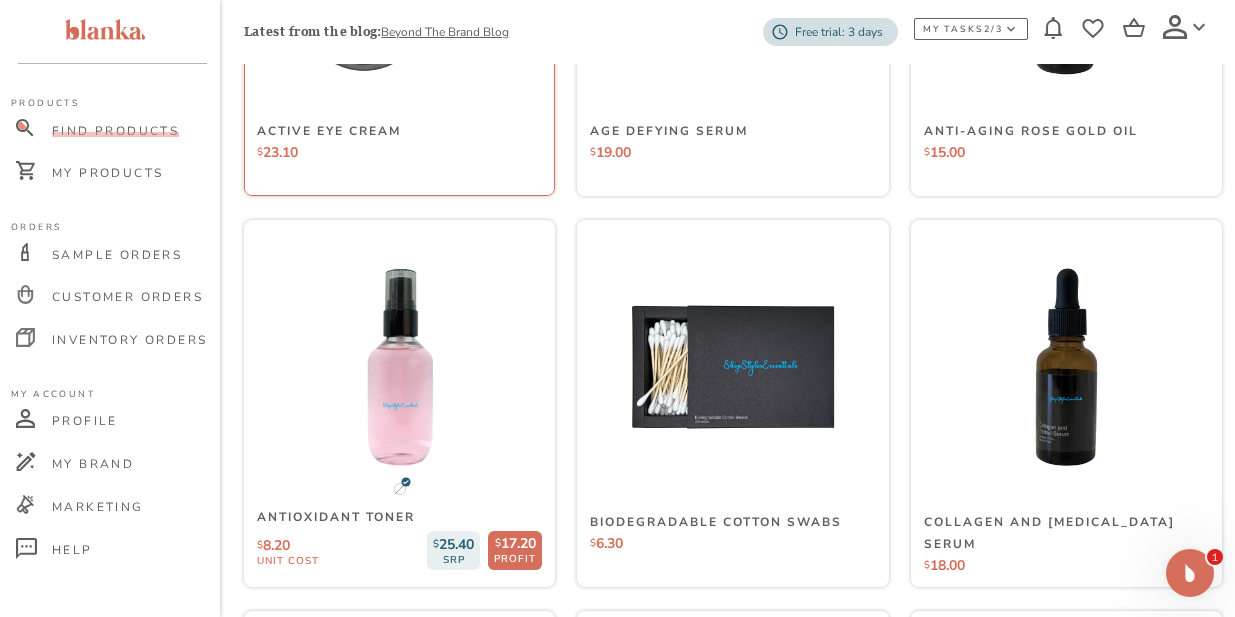scroll, scrollTop: 605, scrollLeft: 0, axis: vertical 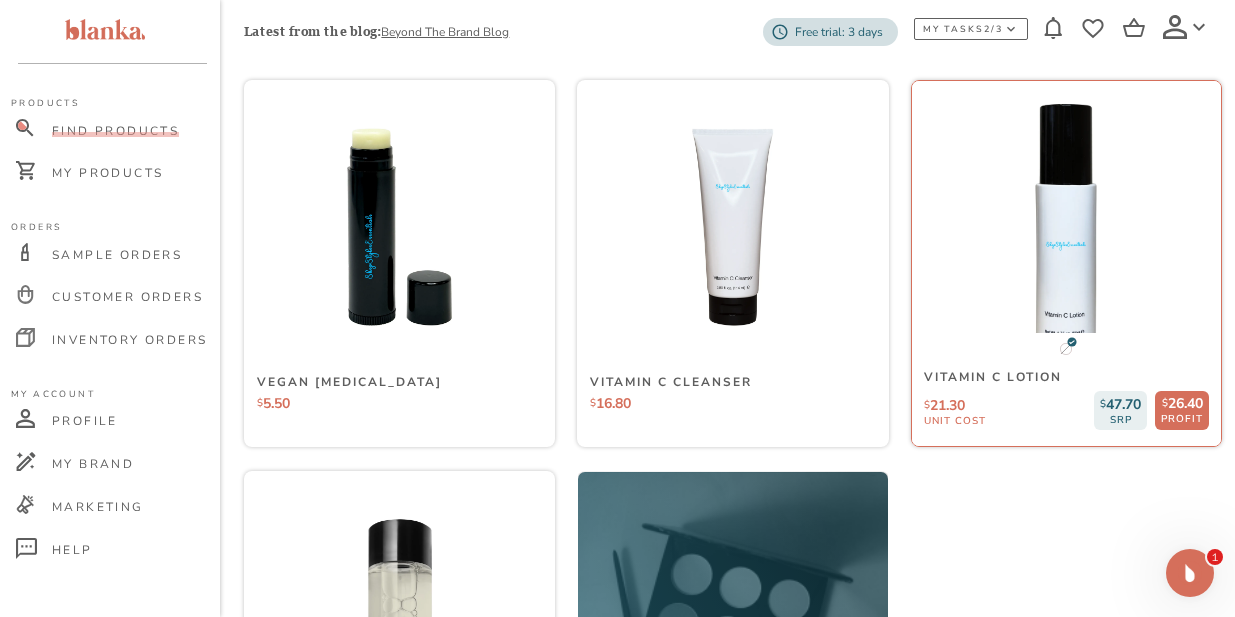 click at bounding box center (1066, 227) 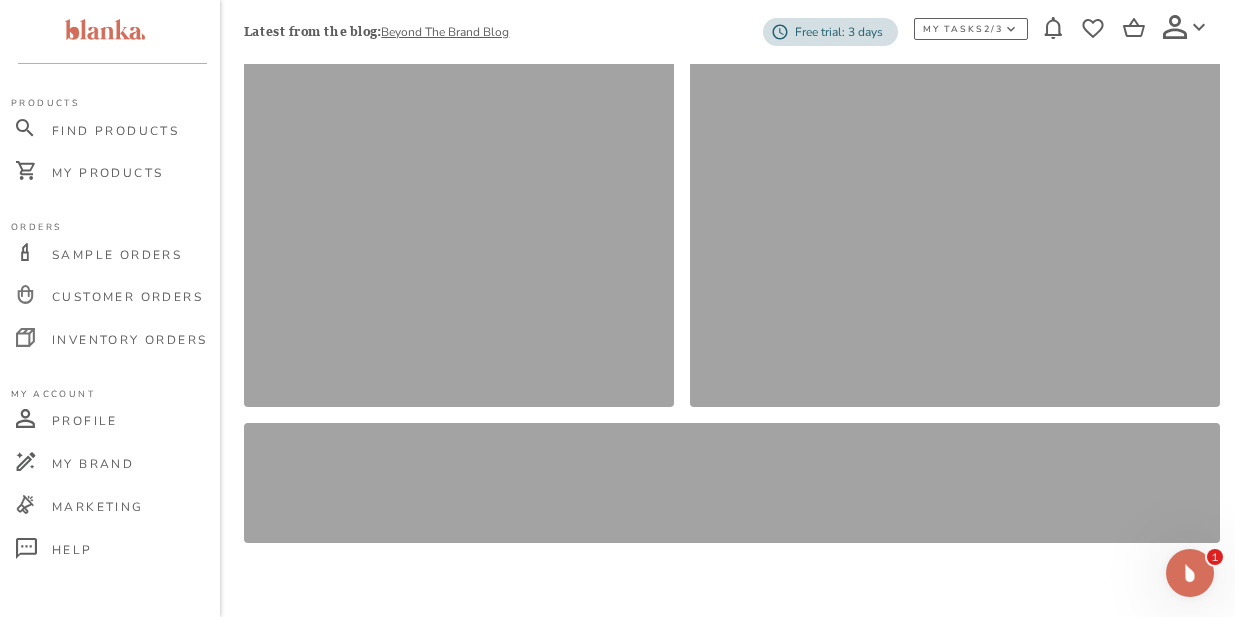 scroll, scrollTop: 0, scrollLeft: 0, axis: both 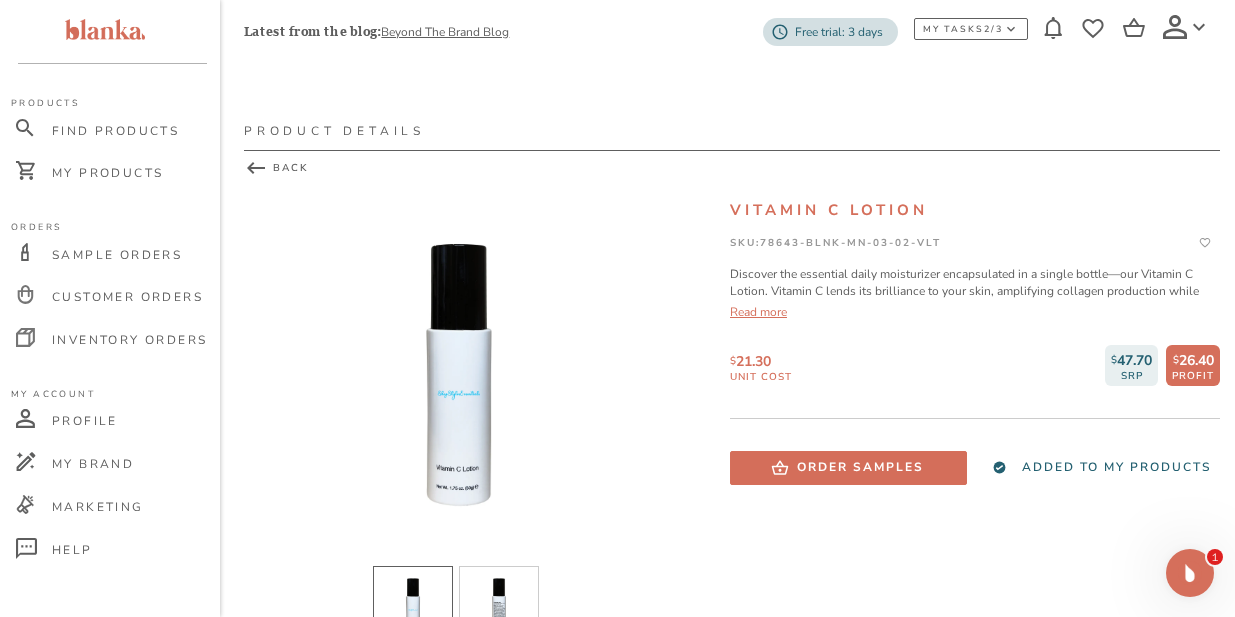 click on "Read more" at bounding box center [975, 312] 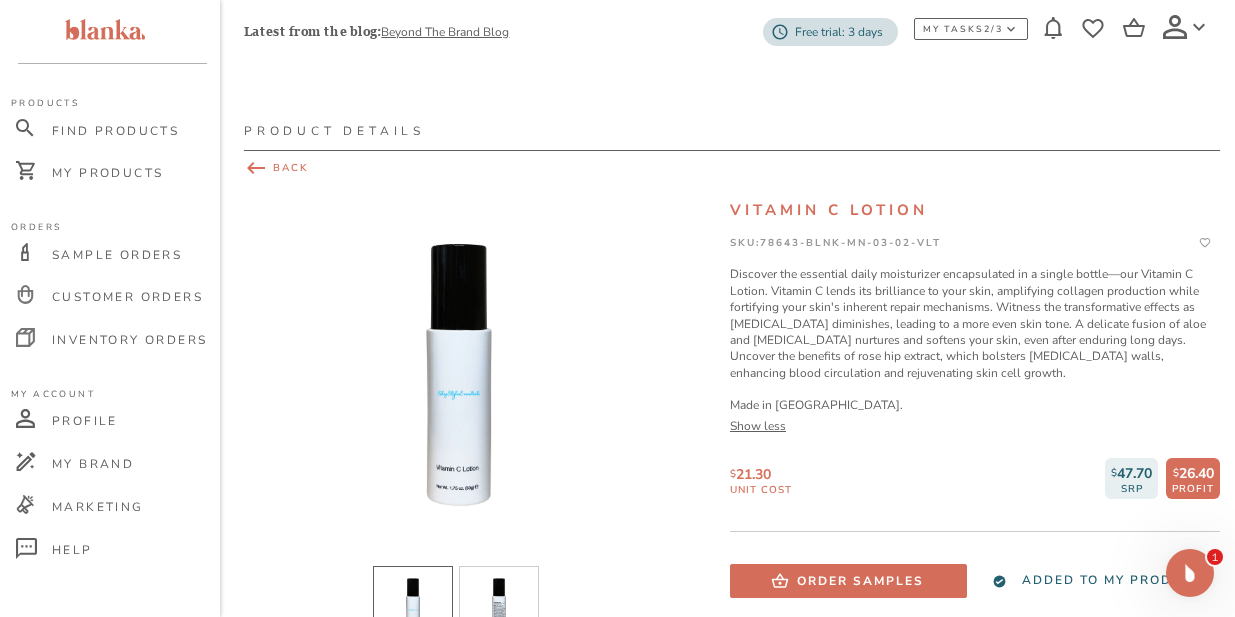 click on "BACK" at bounding box center (732, 168) 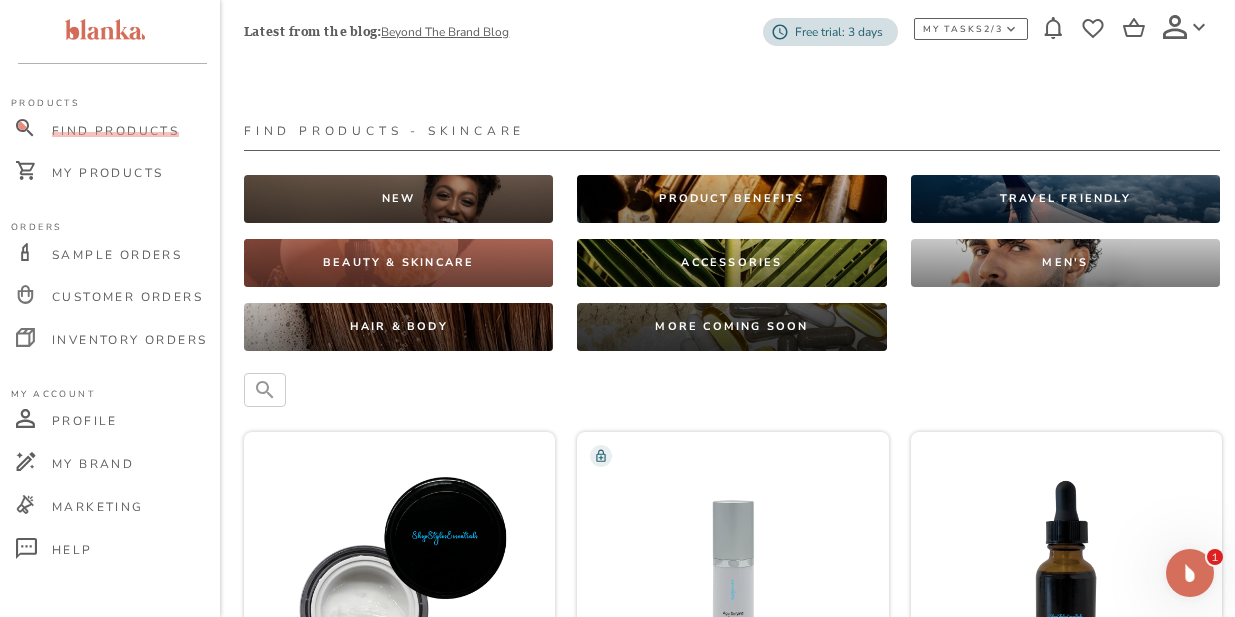 scroll, scrollTop: 6217, scrollLeft: 0, axis: vertical 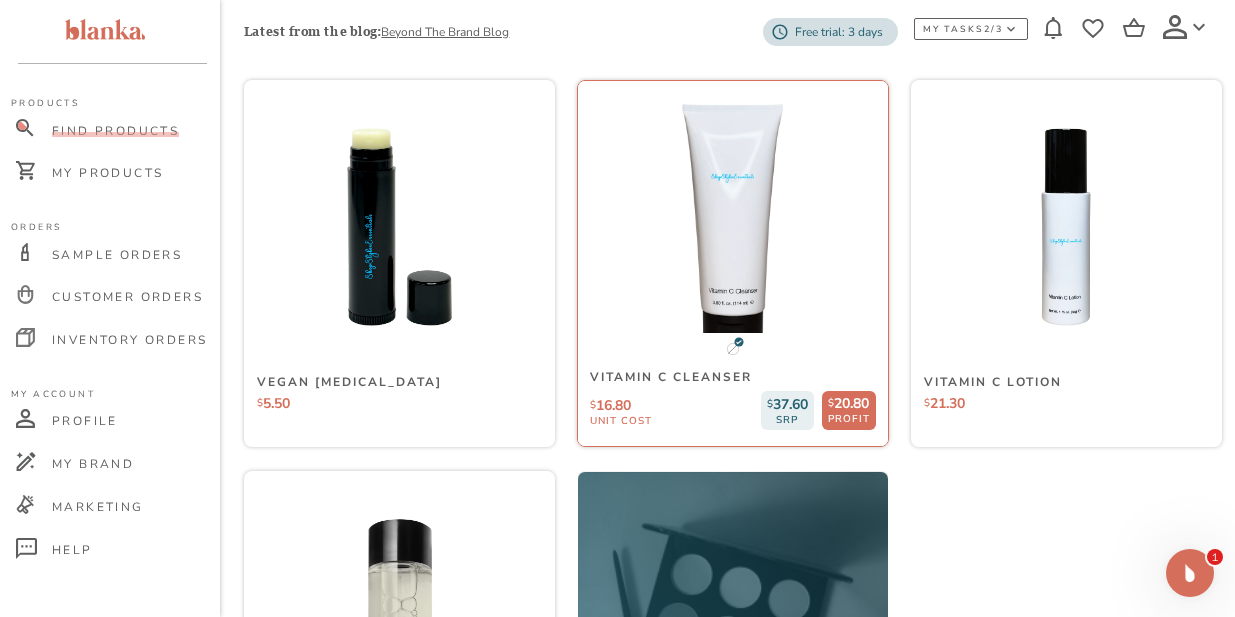 click at bounding box center (733, 227) 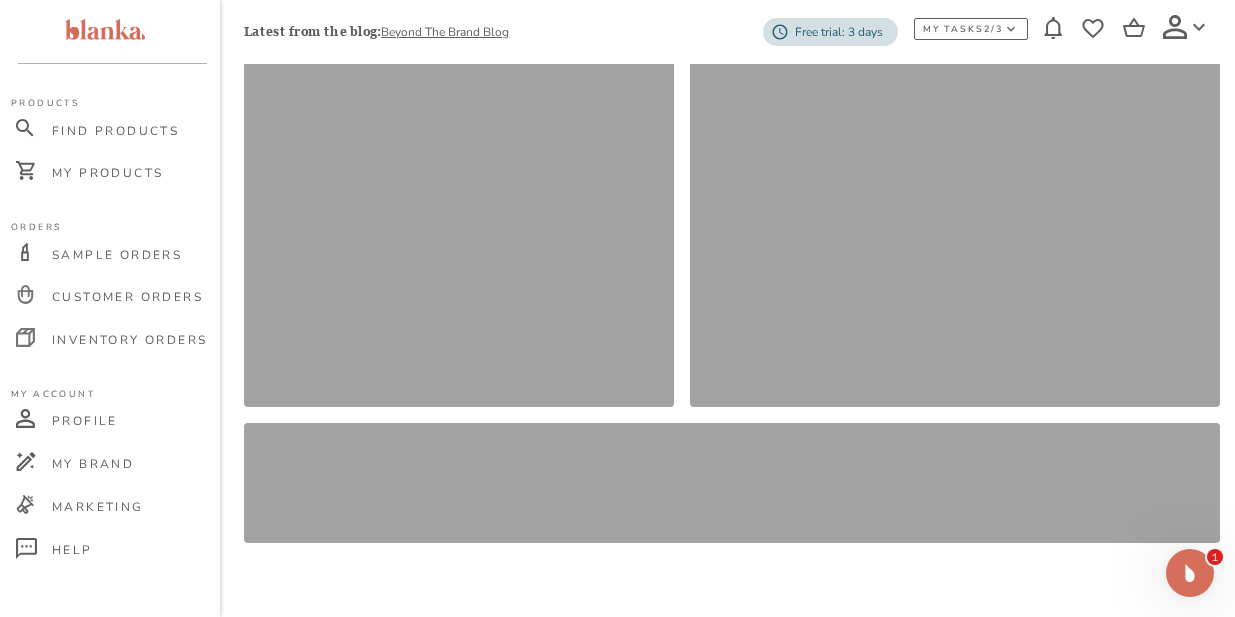 scroll, scrollTop: 0, scrollLeft: 0, axis: both 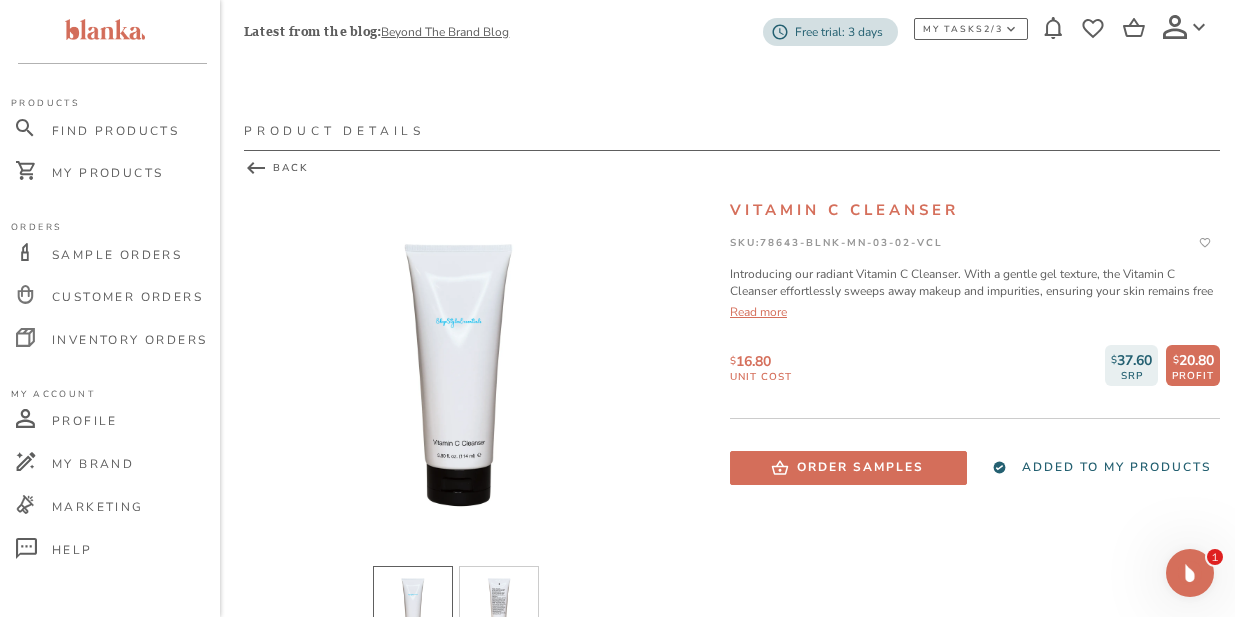 click on "Read more" at bounding box center [975, 312] 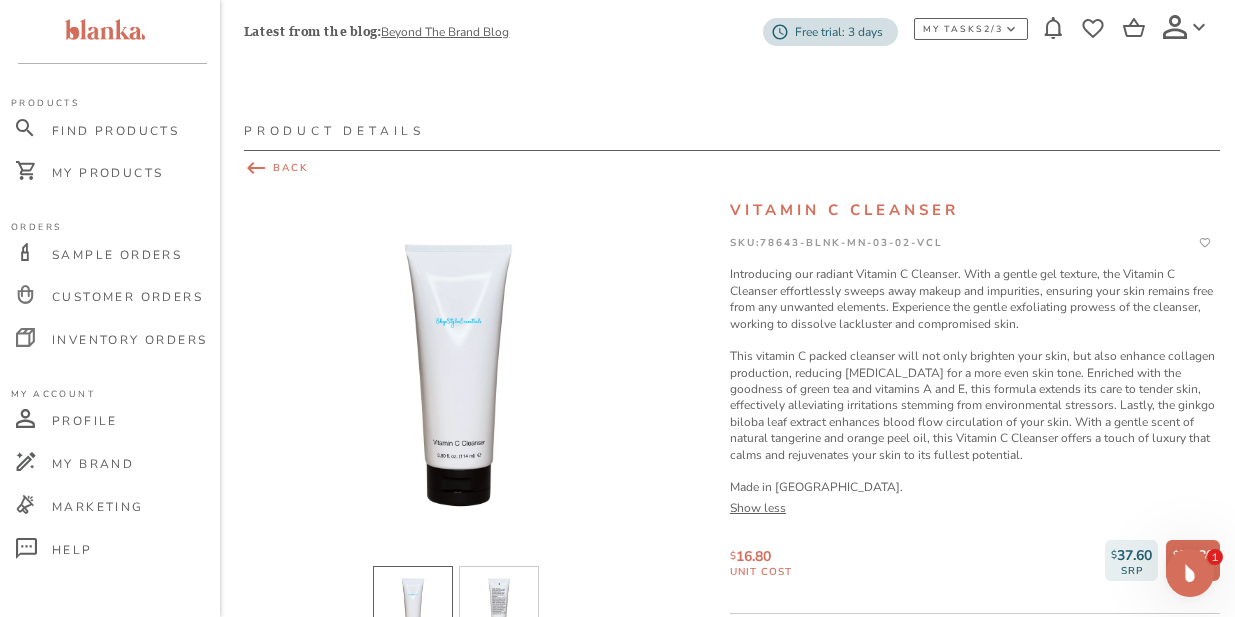 click on "BACK" at bounding box center (732, 168) 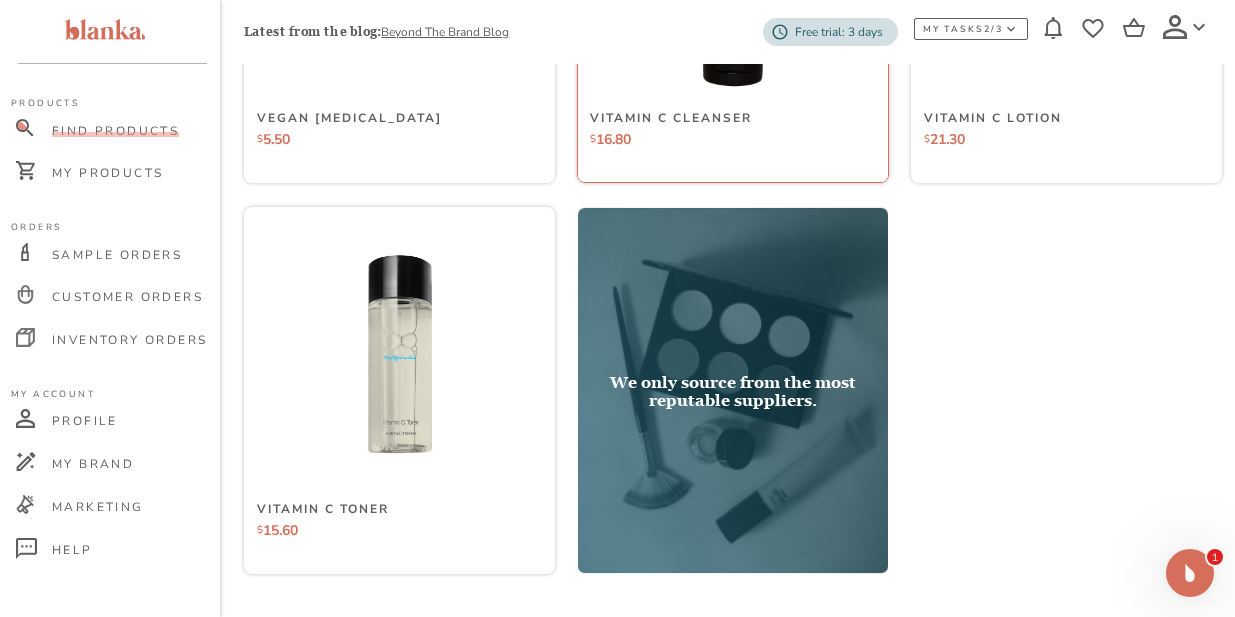 scroll, scrollTop: 6512, scrollLeft: 0, axis: vertical 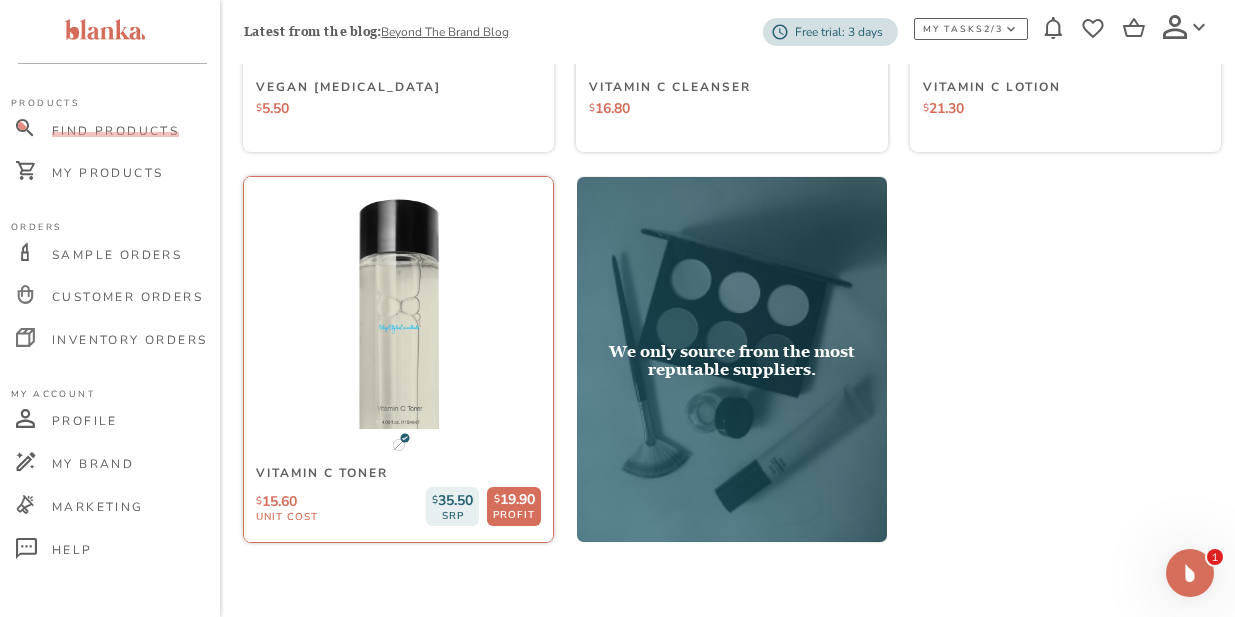 click at bounding box center (398, 323) 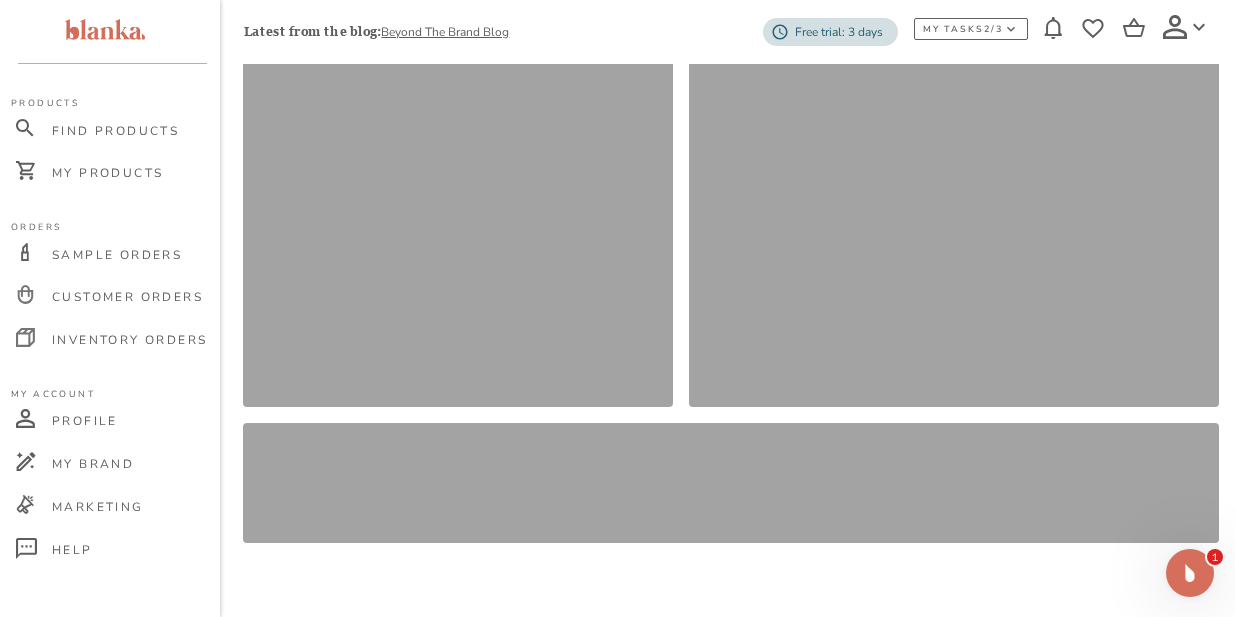 scroll, scrollTop: 0, scrollLeft: 0, axis: both 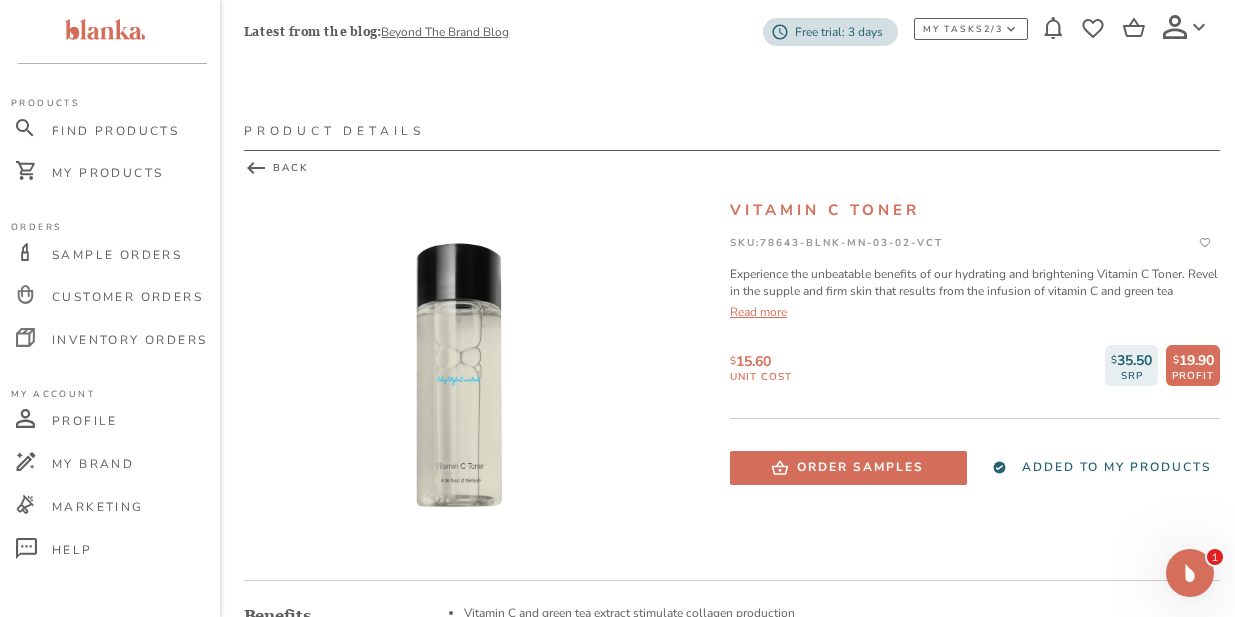 click on "Read more" at bounding box center (975, 312) 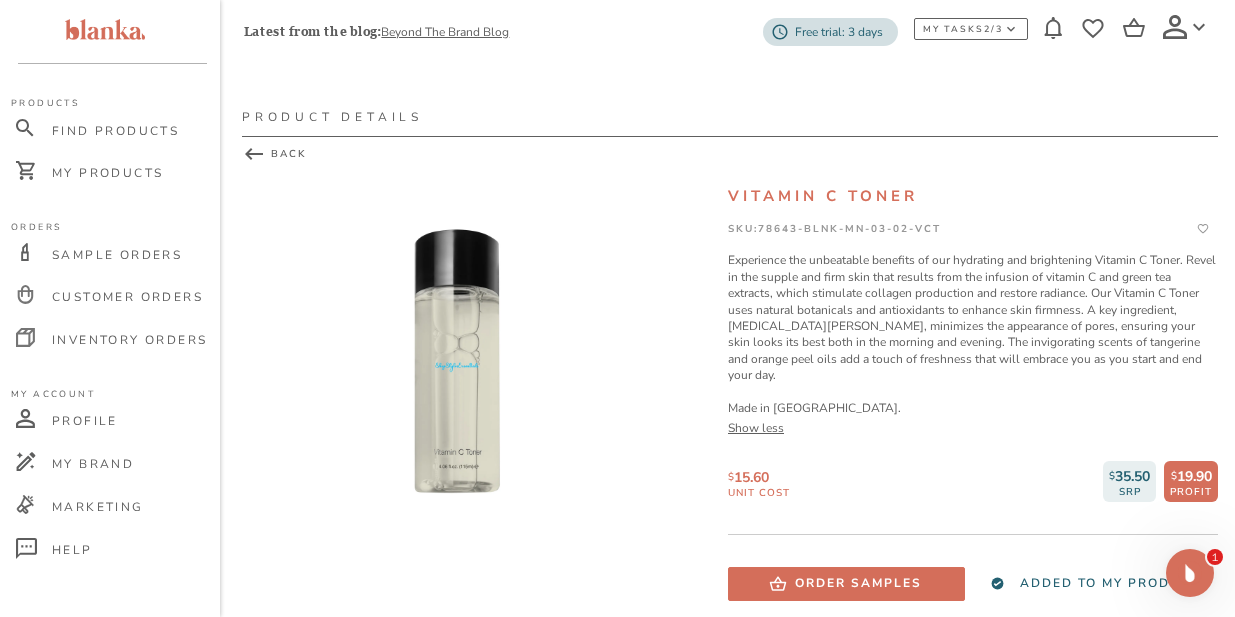 scroll, scrollTop: 0, scrollLeft: 2, axis: horizontal 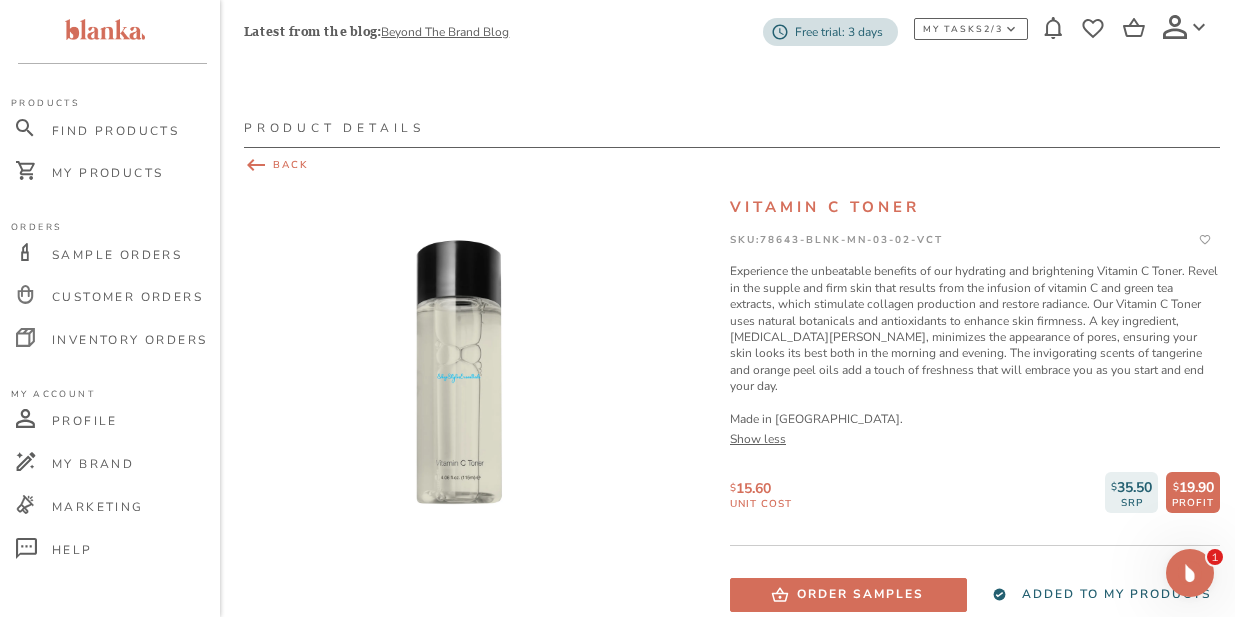 click on "BACK" at bounding box center [732, 165] 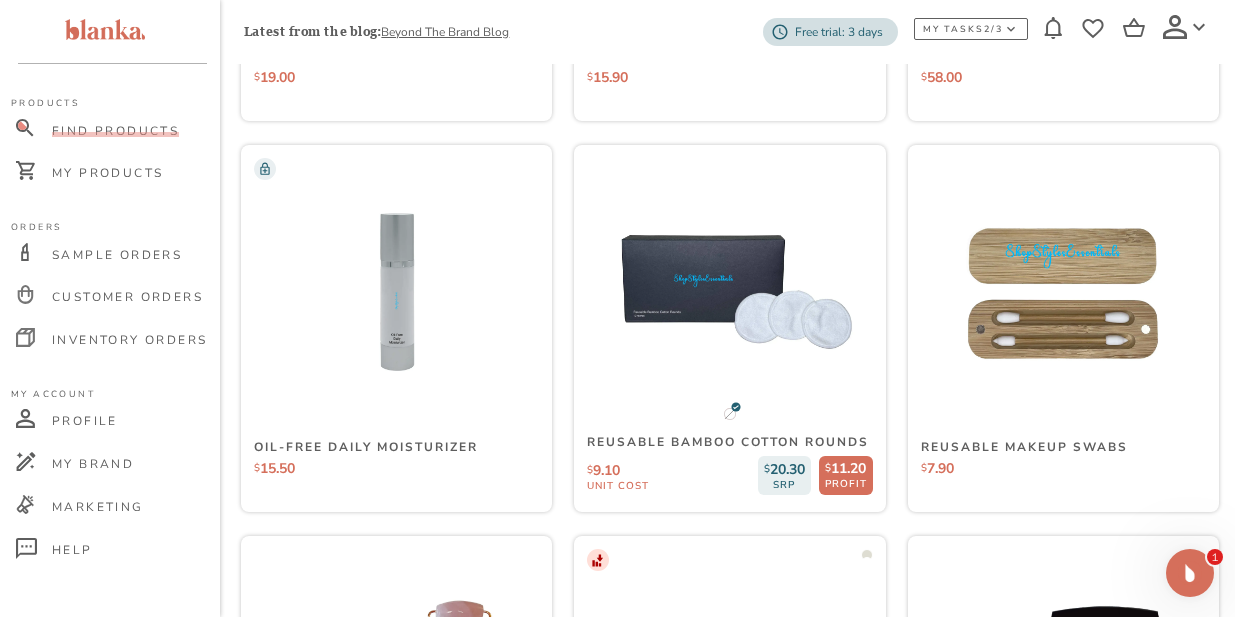 scroll, scrollTop: 4980, scrollLeft: 2, axis: both 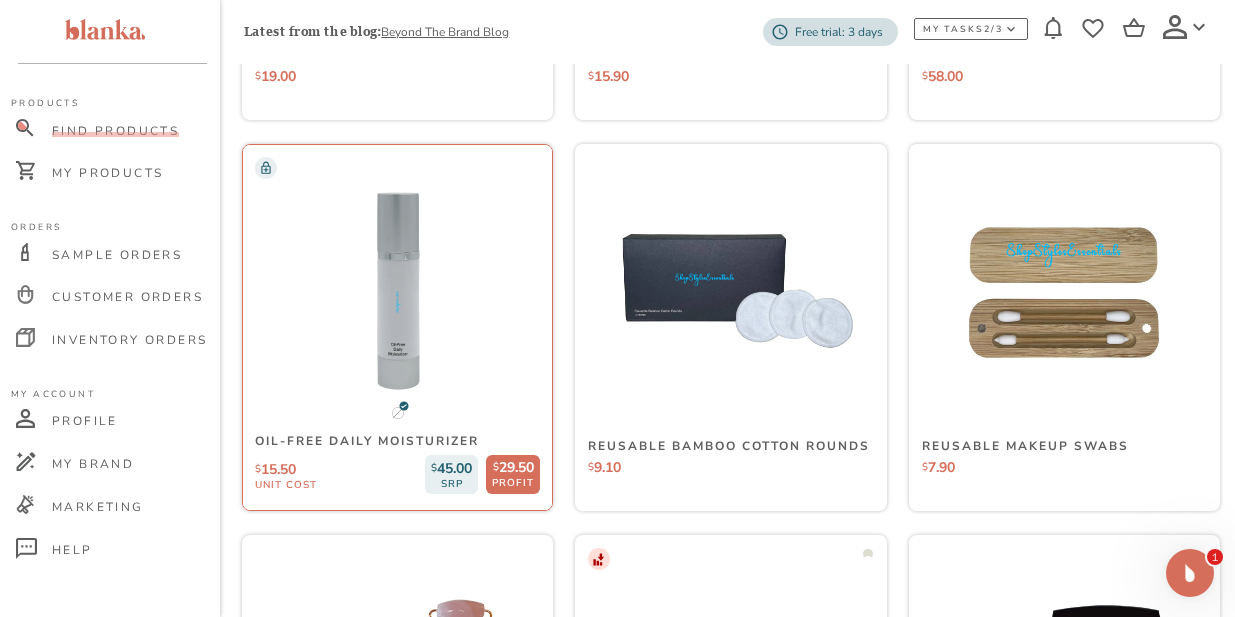 click at bounding box center [397, 291] 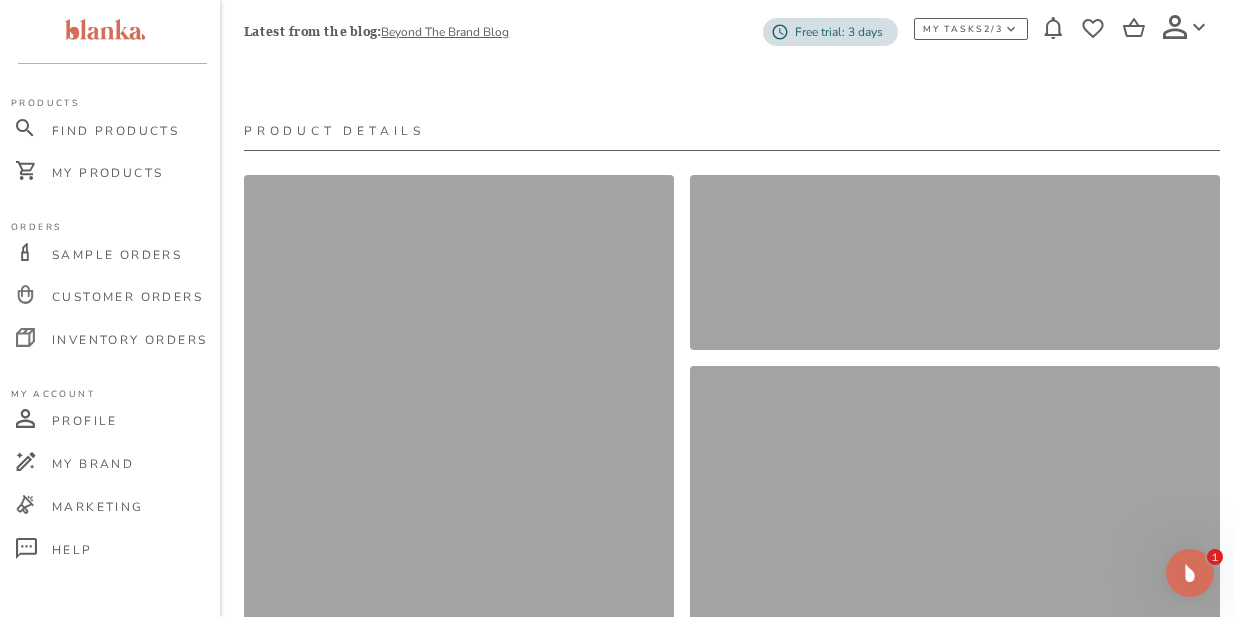 scroll, scrollTop: 7, scrollLeft: 0, axis: vertical 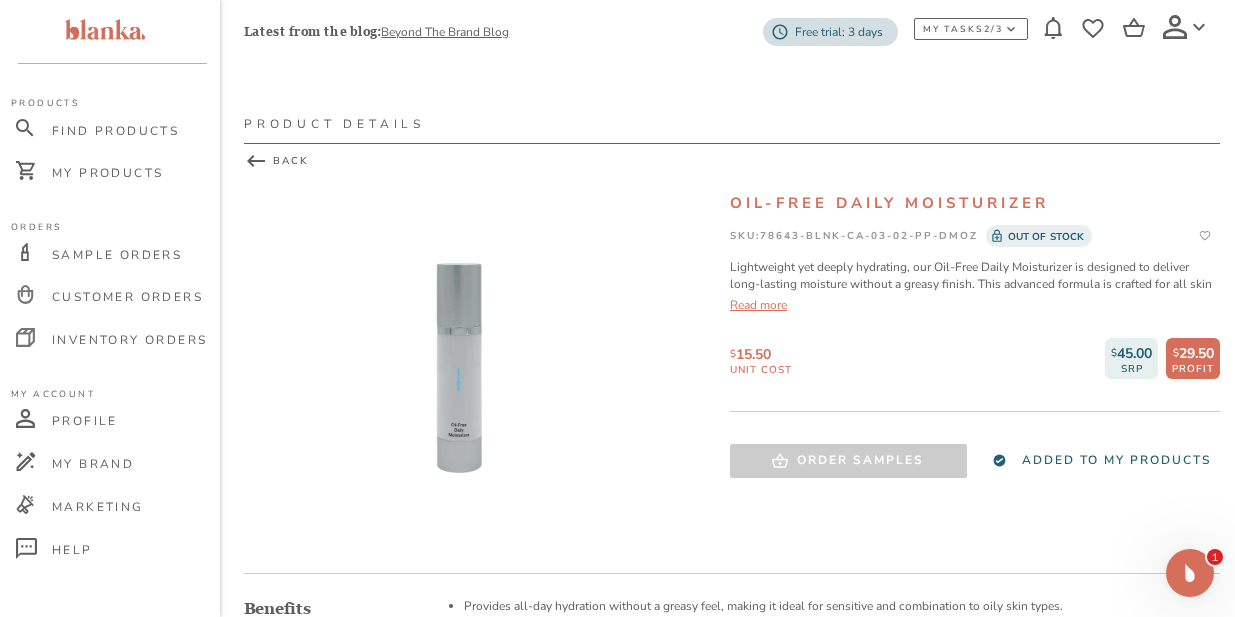 click on "Read more" at bounding box center (975, 305) 